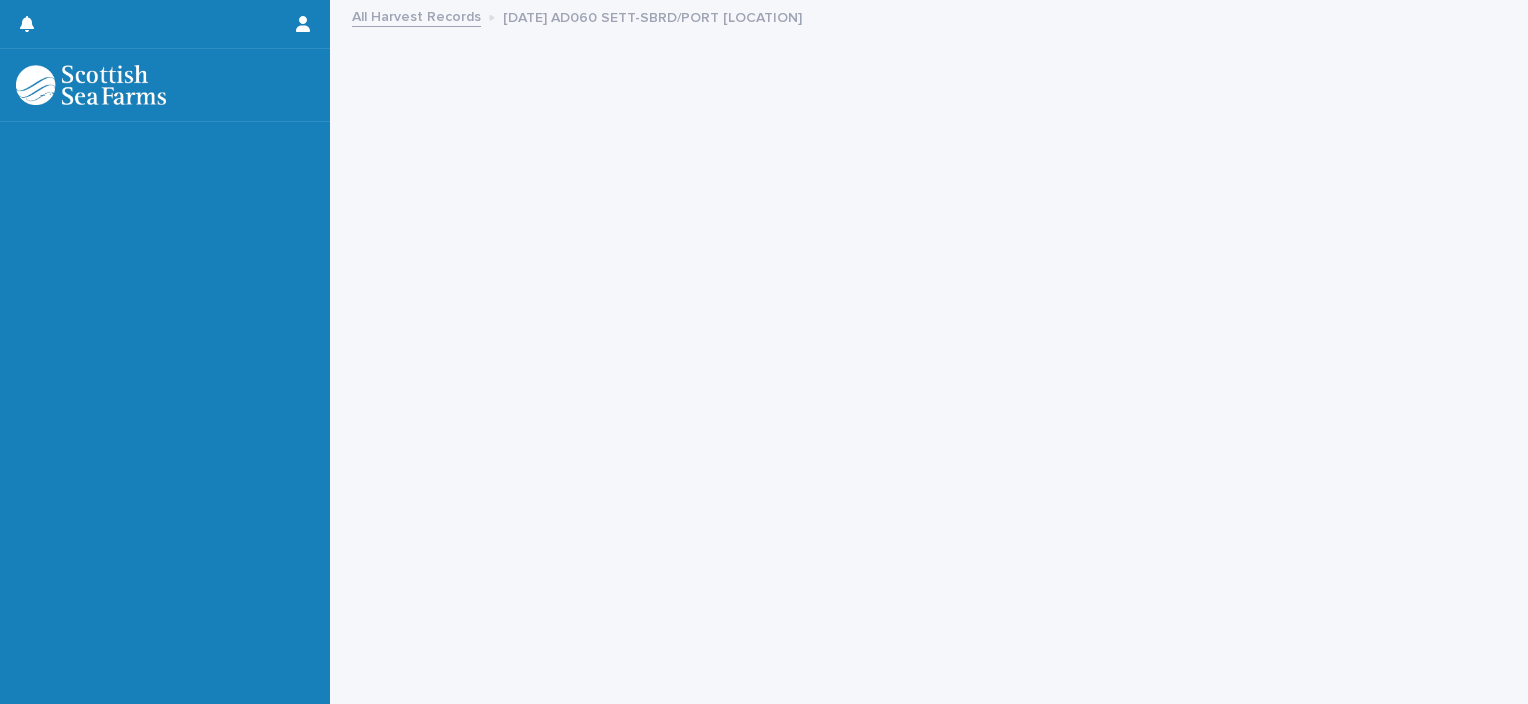 scroll, scrollTop: 0, scrollLeft: 0, axis: both 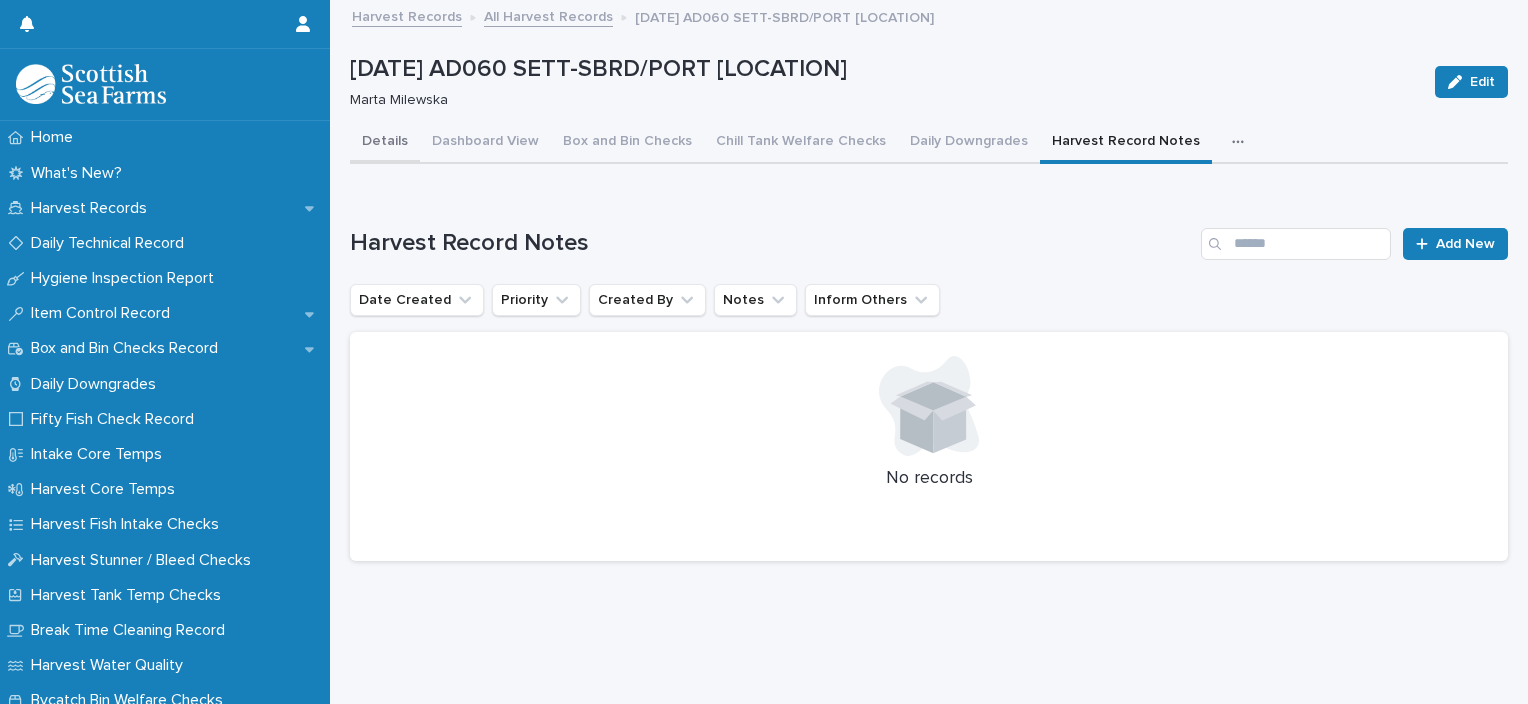 click on "Details" at bounding box center (385, 143) 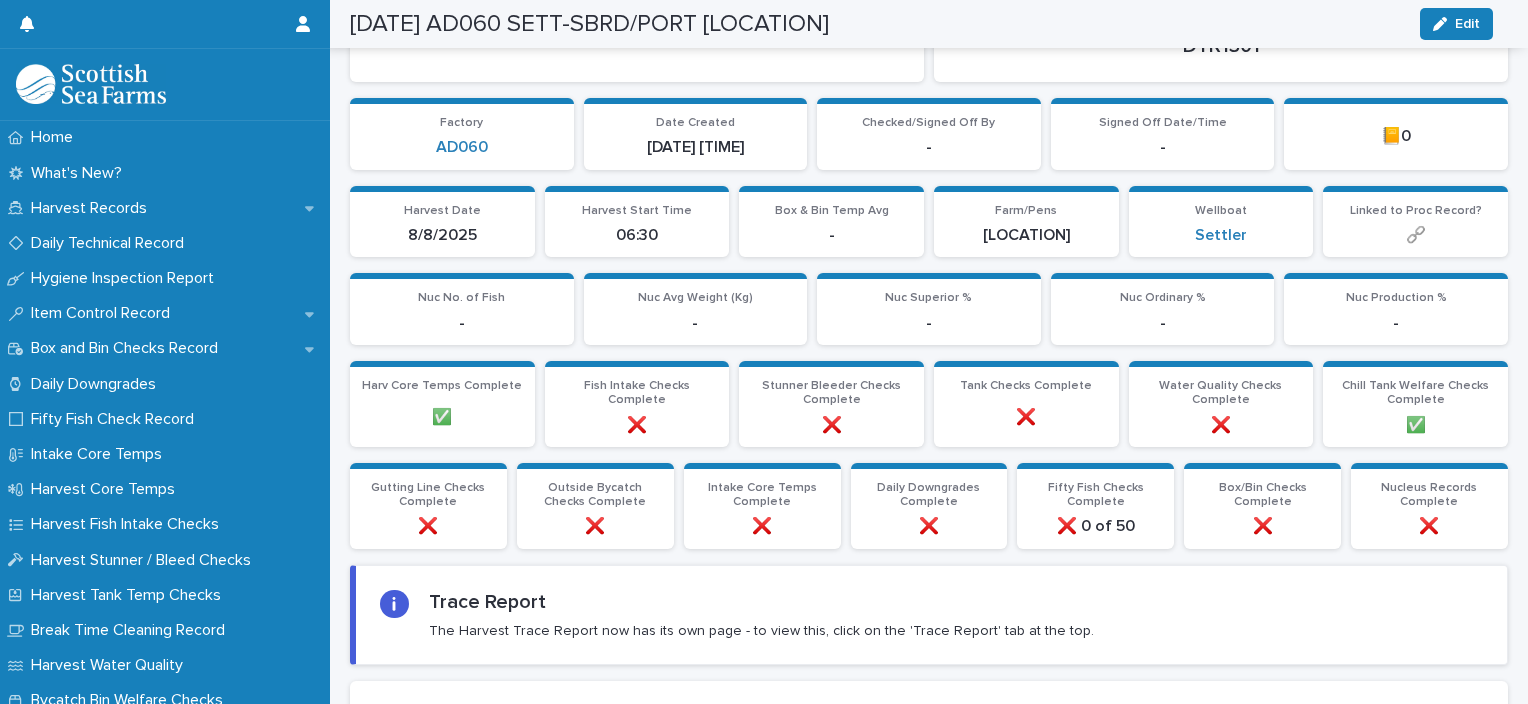 scroll, scrollTop: 300, scrollLeft: 0, axis: vertical 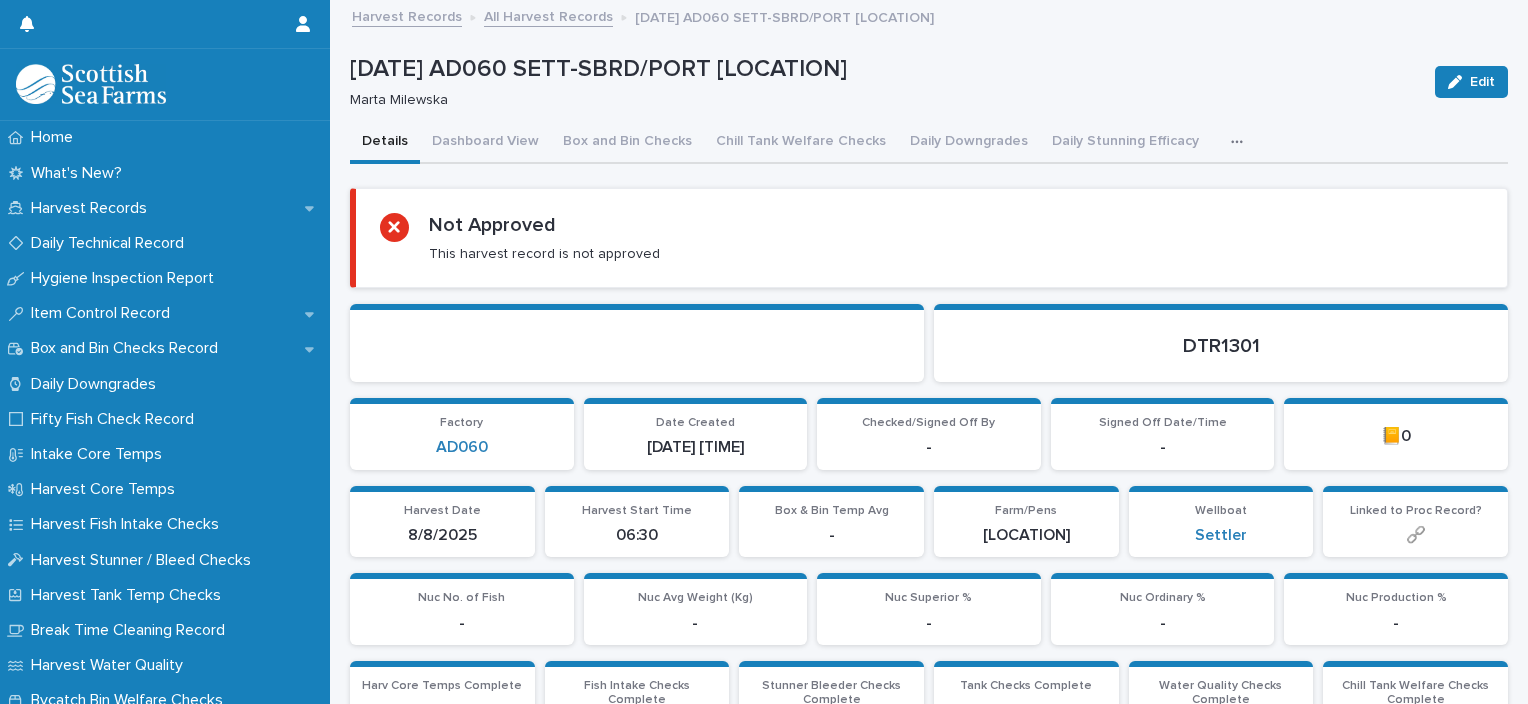 click at bounding box center [1241, 142] 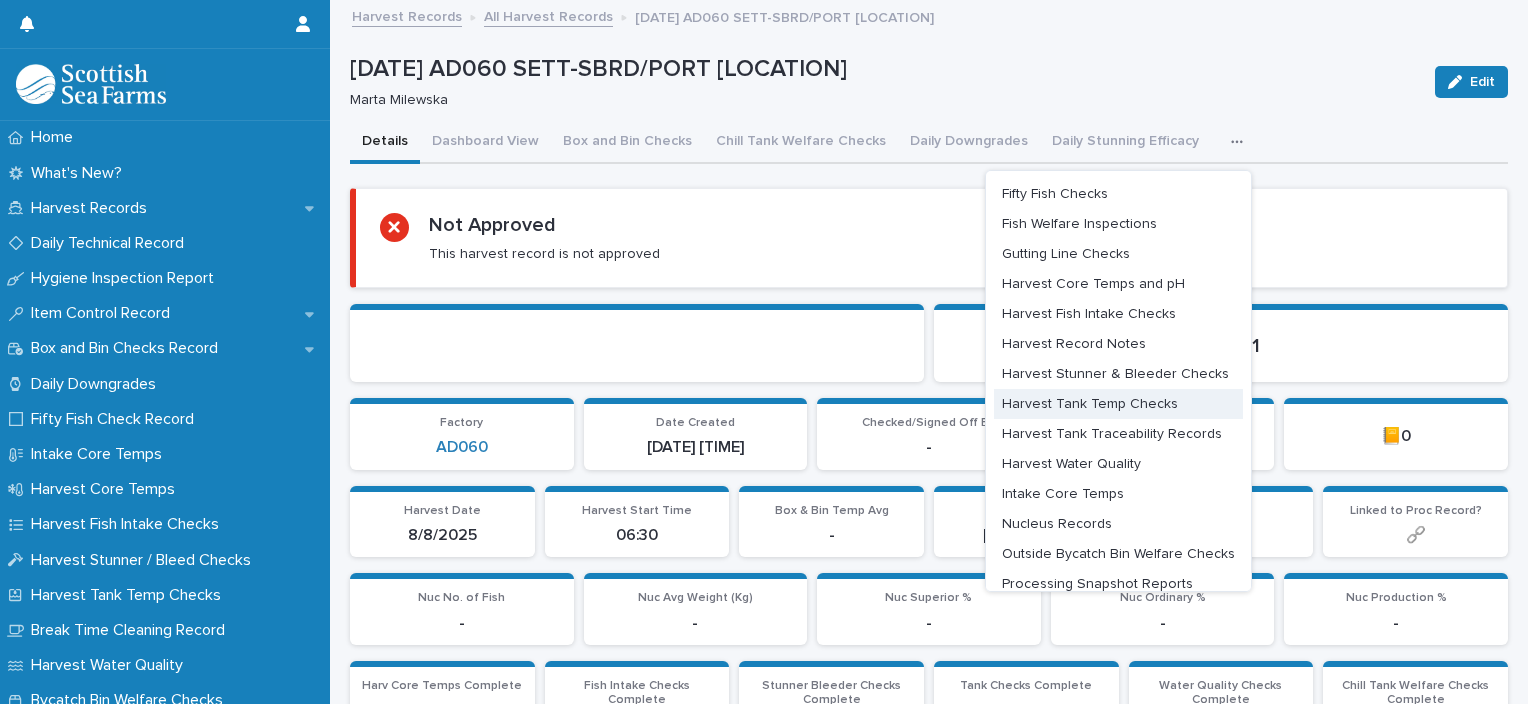 click on "Harvest Tank Temp Checks" at bounding box center [1090, 404] 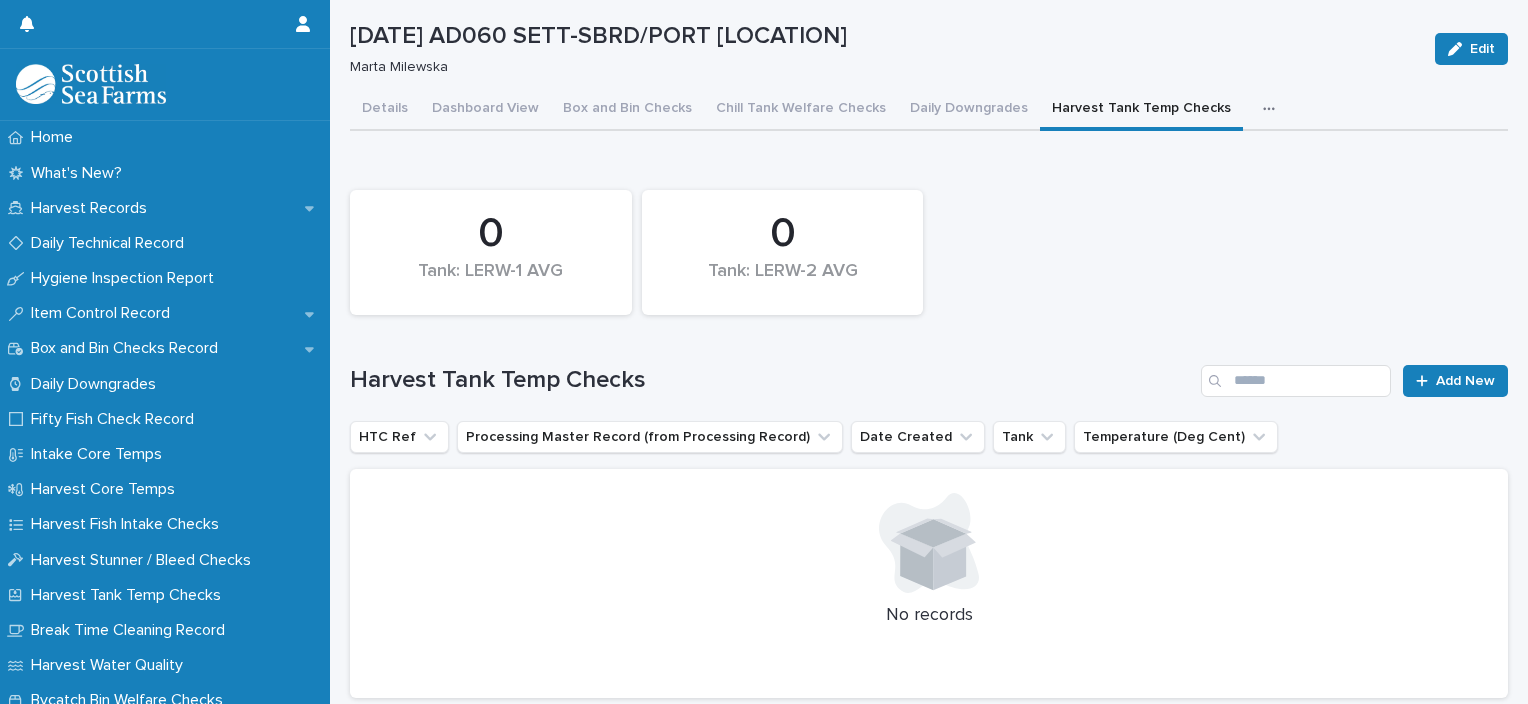 scroll, scrollTop: 0, scrollLeft: 0, axis: both 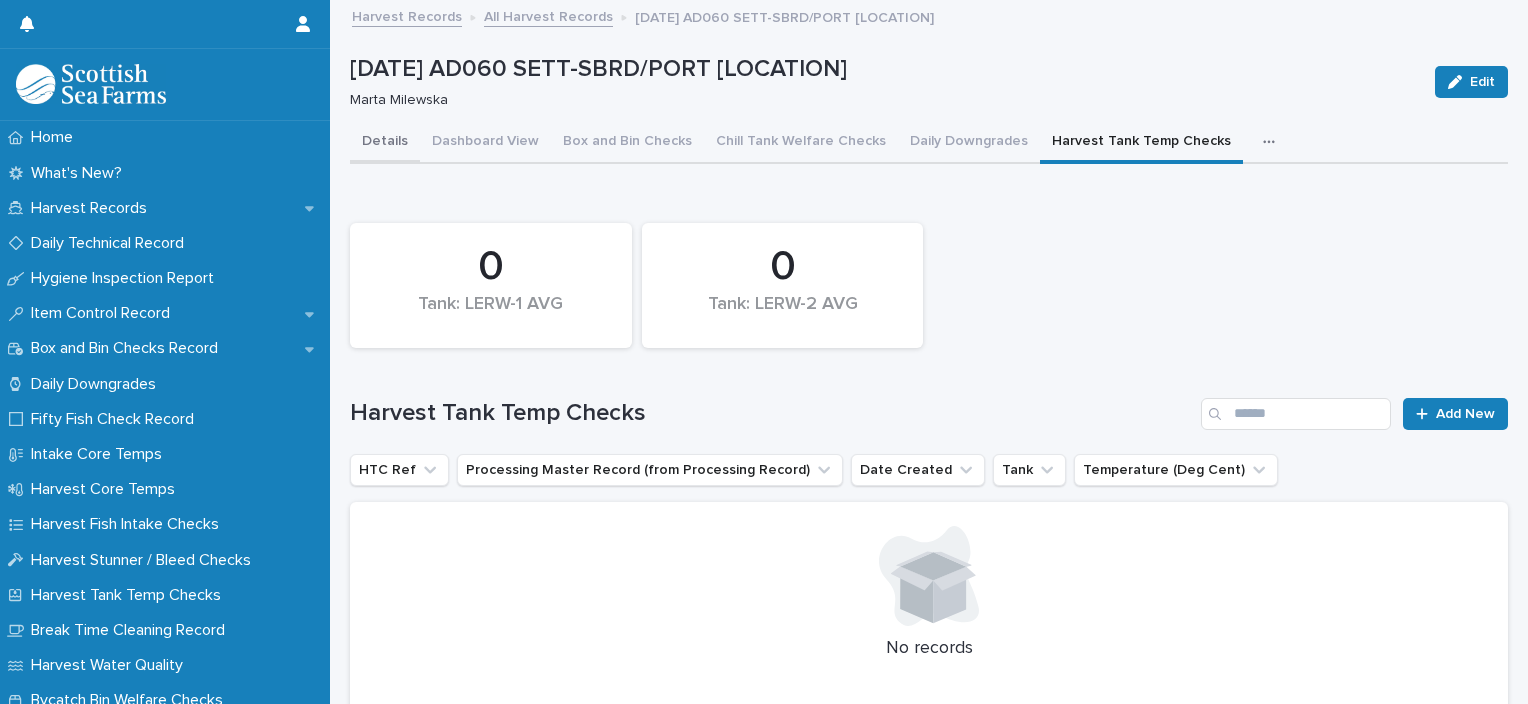 click on "Details" at bounding box center (385, 143) 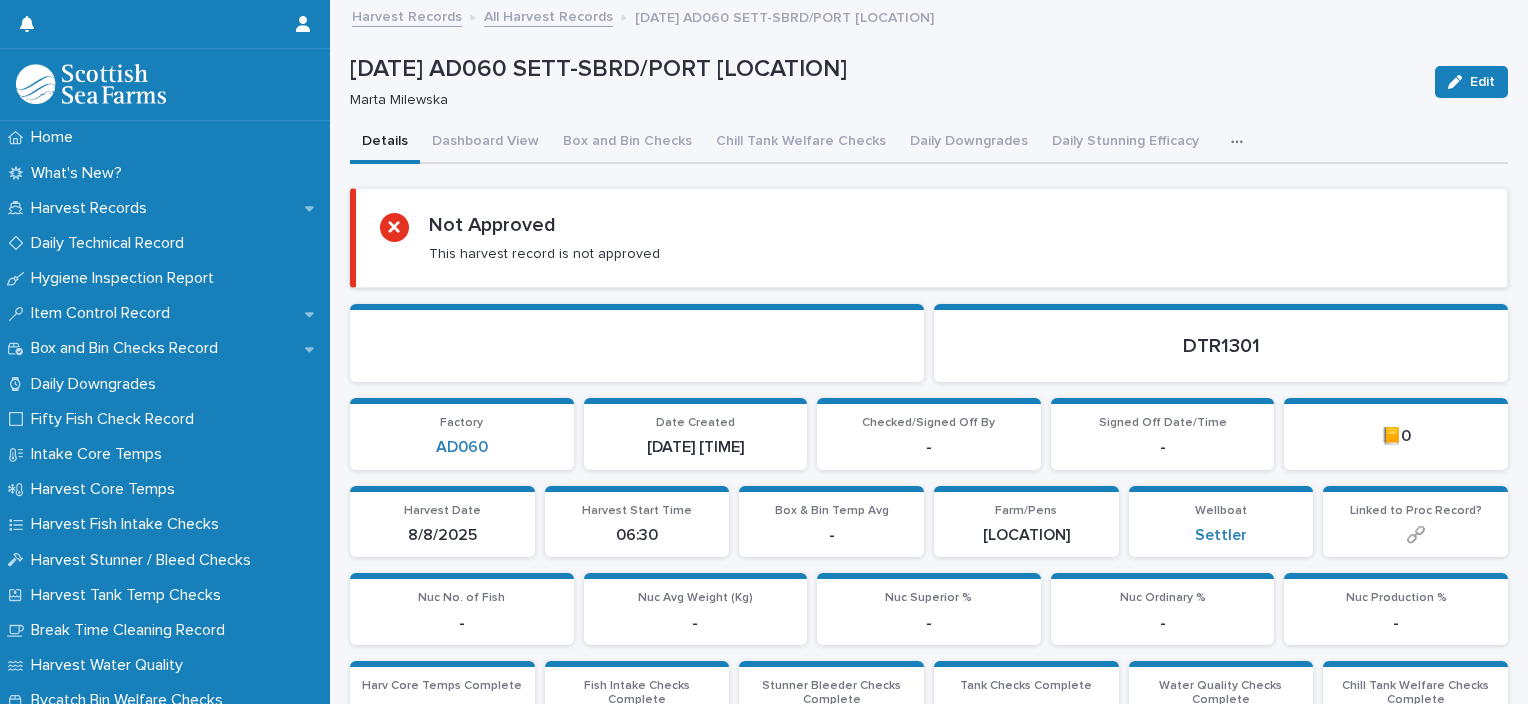 click 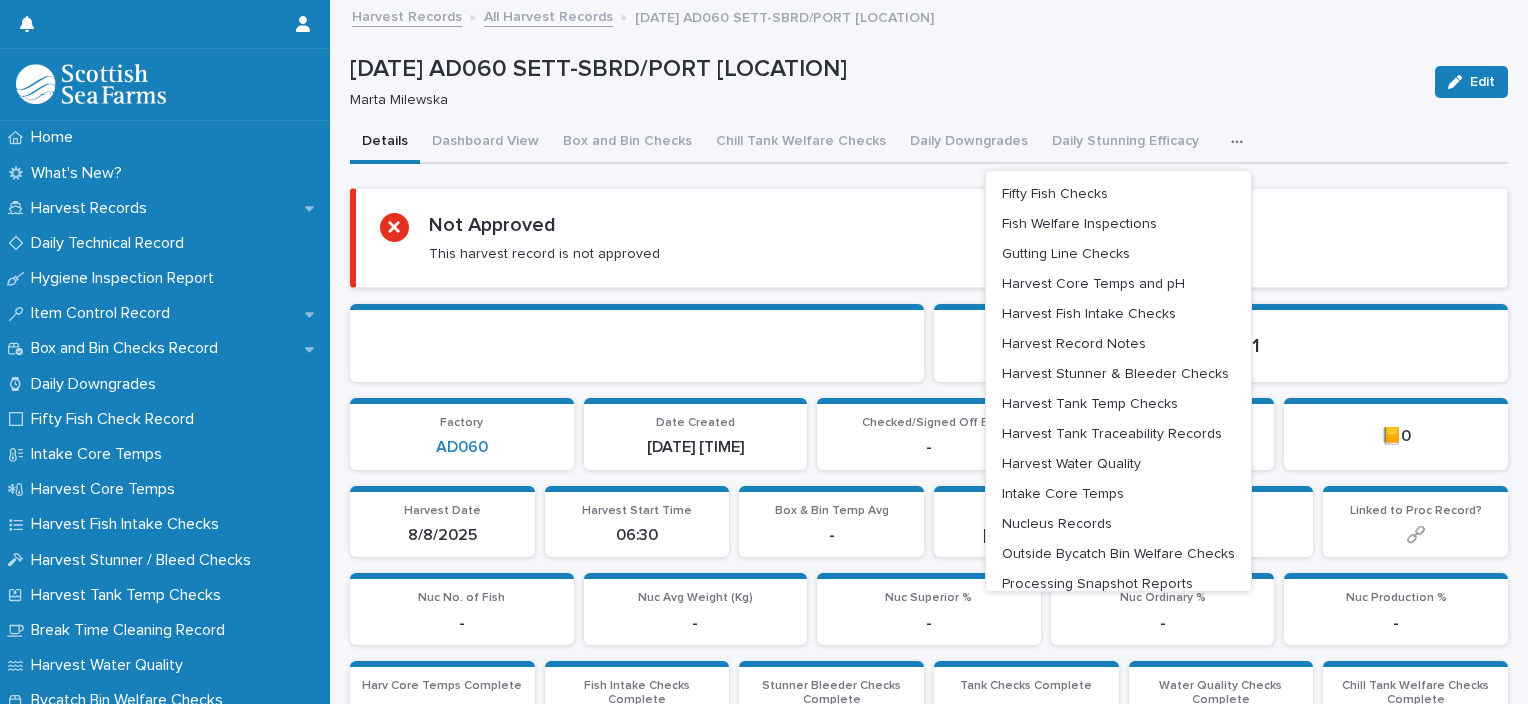 click on "Details" at bounding box center (385, 143) 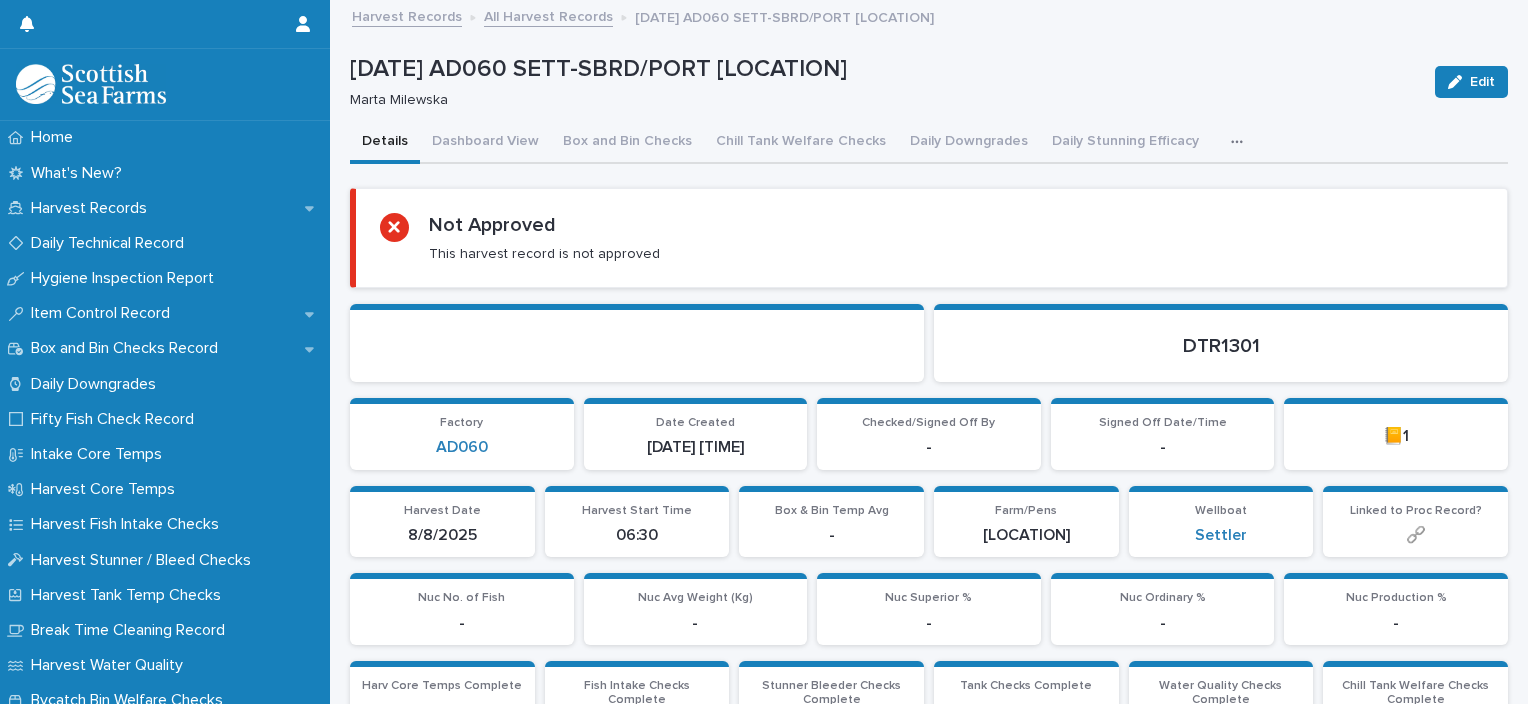 click 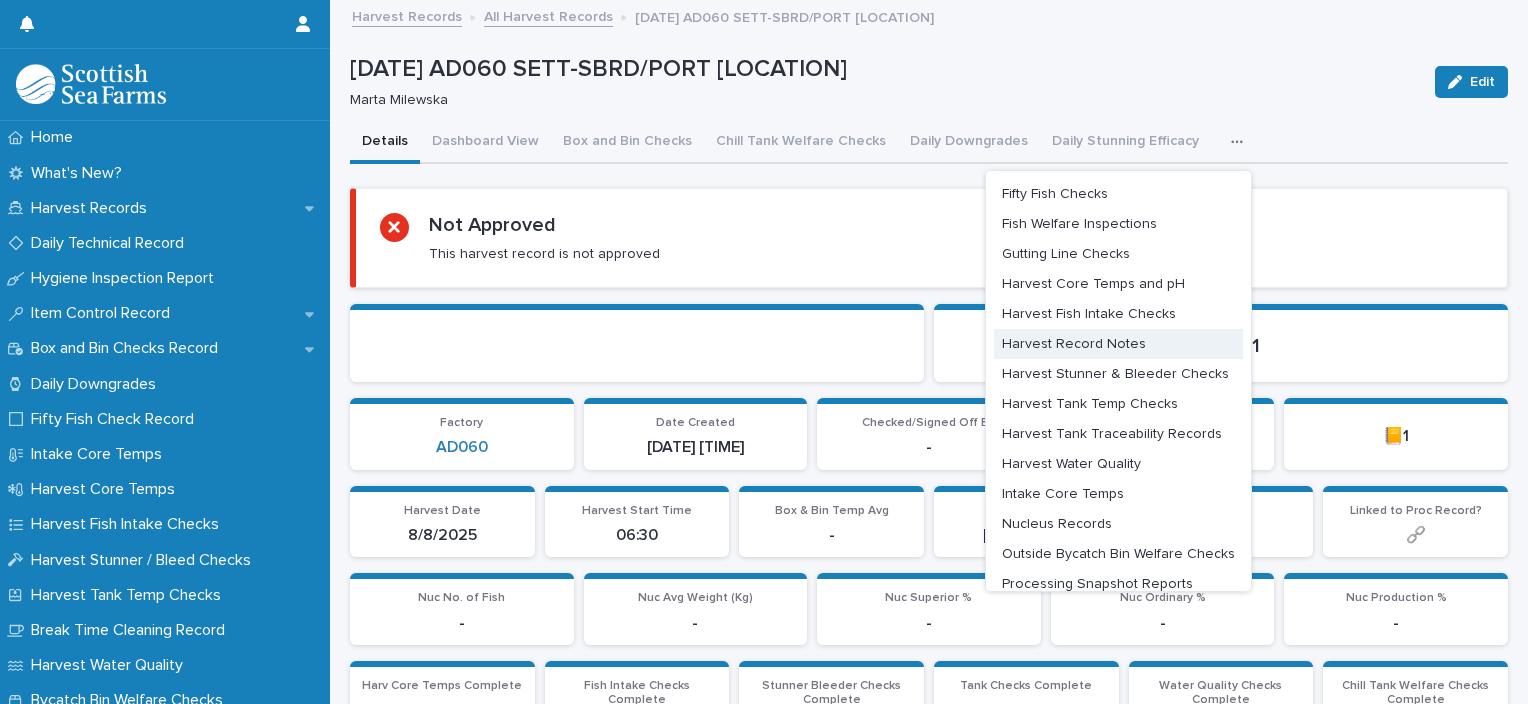 click on "Harvest Record Notes" at bounding box center [1074, 344] 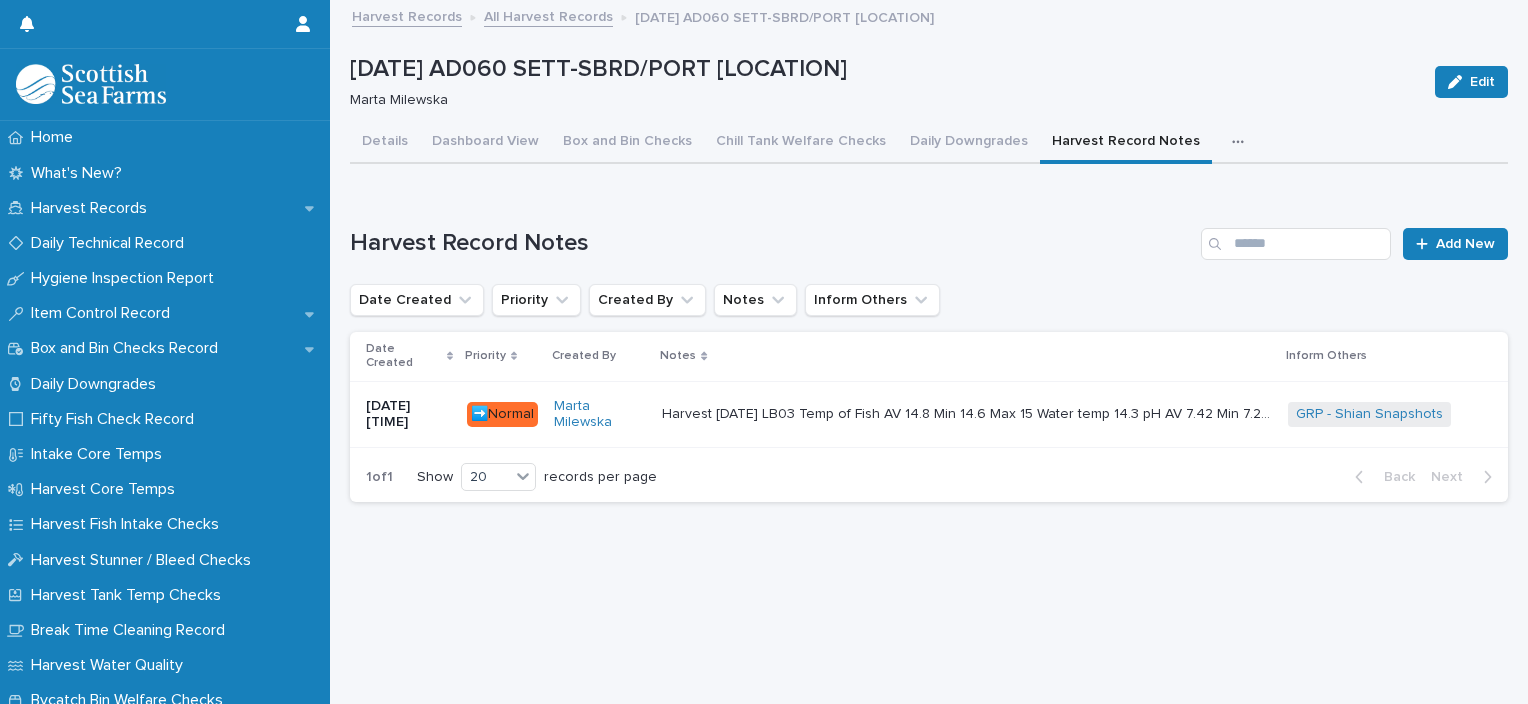 click on "Harvest
[DATE]
LB03
Temp of Fish
AV 14.8
Min 14.6
Max 15
Water temp
14.3
pH
AV 7.42
Min 7.26
Max 7.56
Sea lice❗
AV 16
Min 8
Max 26
I noticed ,deformed and mature fish, soft fish some snout damage  . Pic attached
Harvest
[DATE]
LB03
Temp of Fish
AV 14.8
Min 14.6
Max 15
Water temp
14.3
pH
AV 7.42
Min 7.26
Max 7.56
Sea lice❗
AV 16
Min 8
Max 26
I noticed ,deformed and mature fish, soft fish some snout damage  . Pic attached" at bounding box center (967, 414) 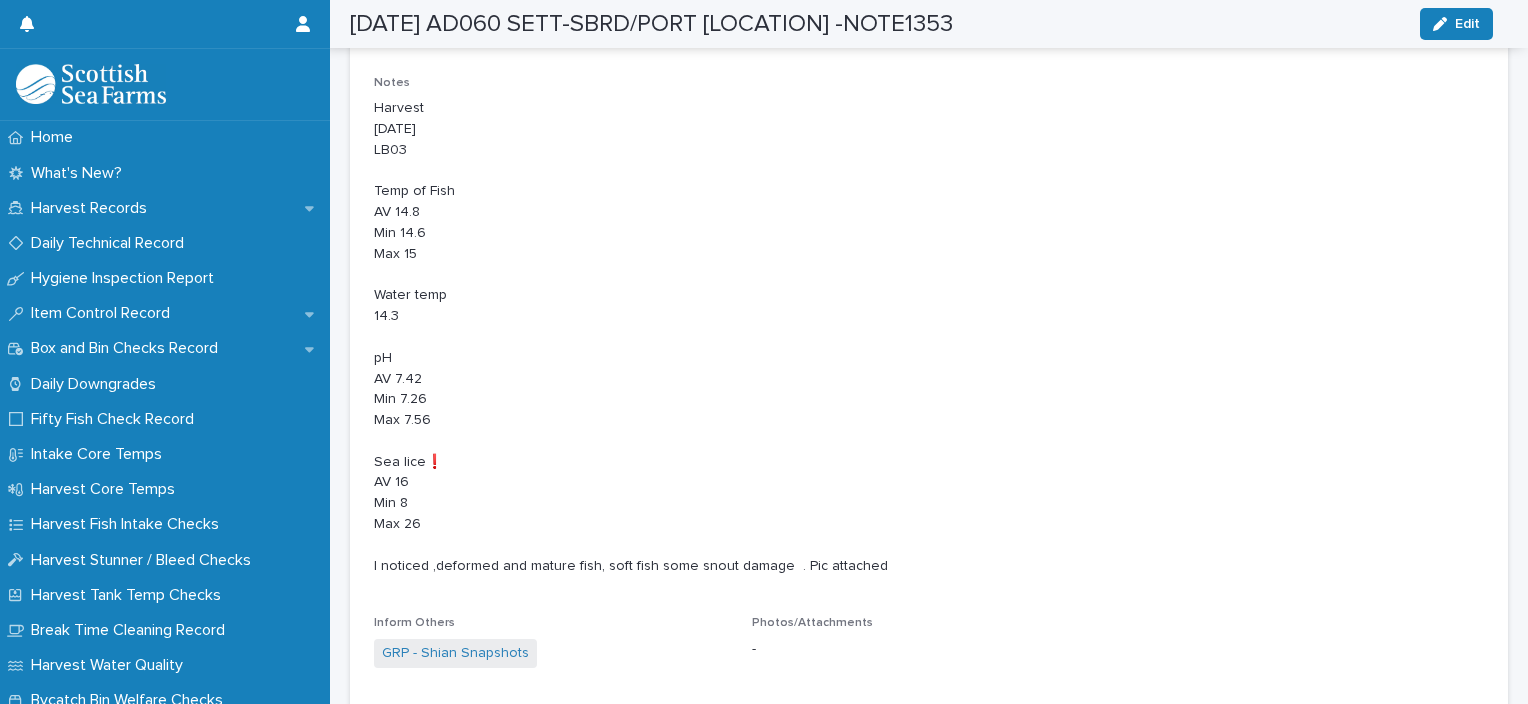scroll, scrollTop: 0, scrollLeft: 0, axis: both 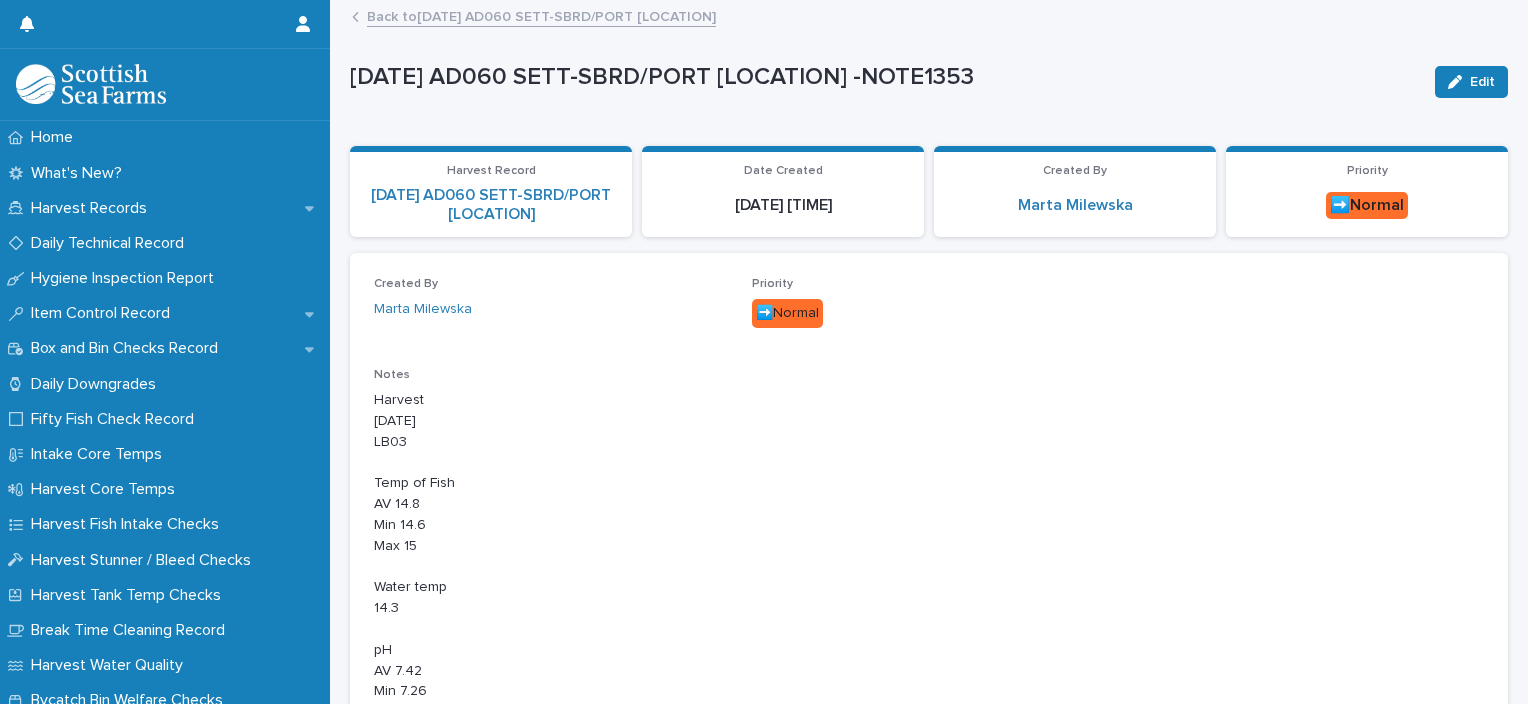 click on "Back to  [DATE] AD060 SETT-SBRD/PORT [LOCATION]" at bounding box center [541, 15] 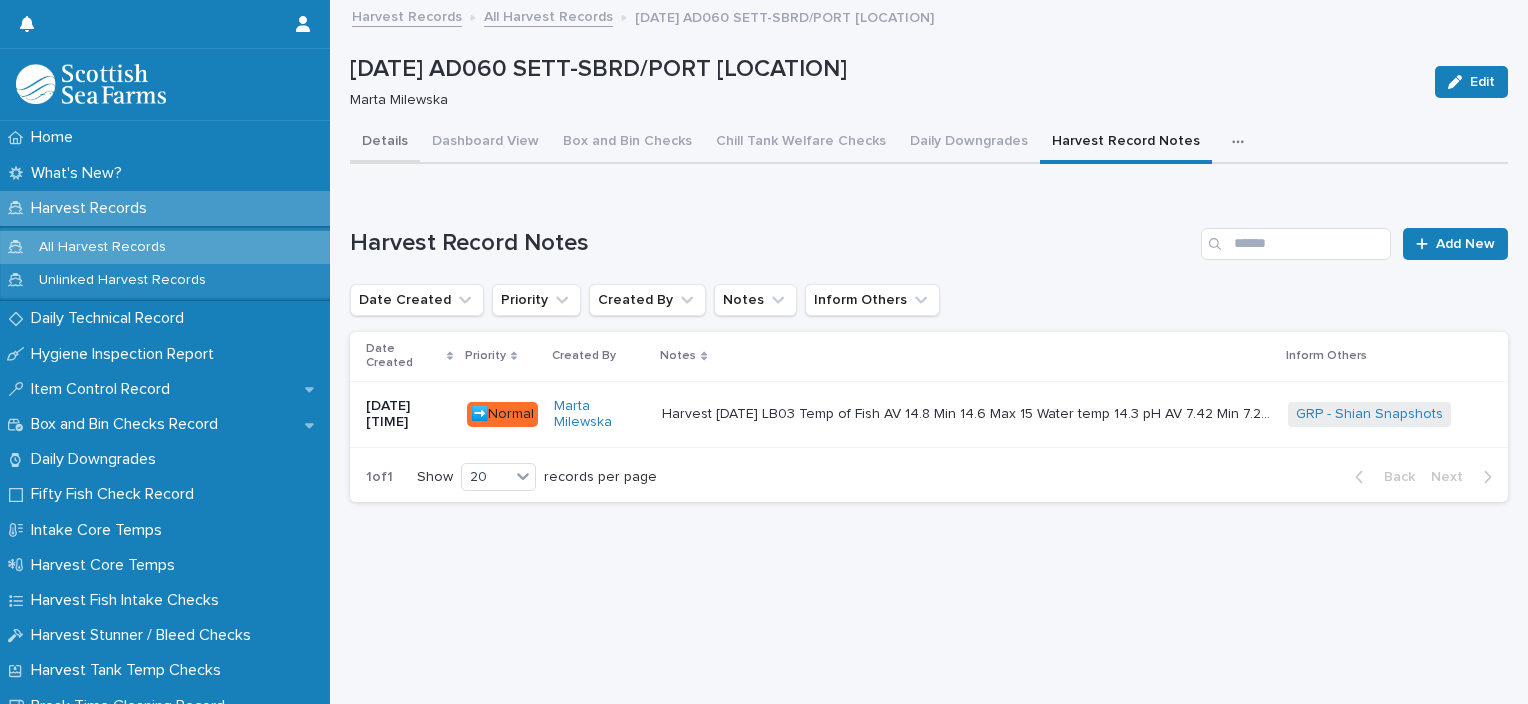 click on "Details" at bounding box center (385, 143) 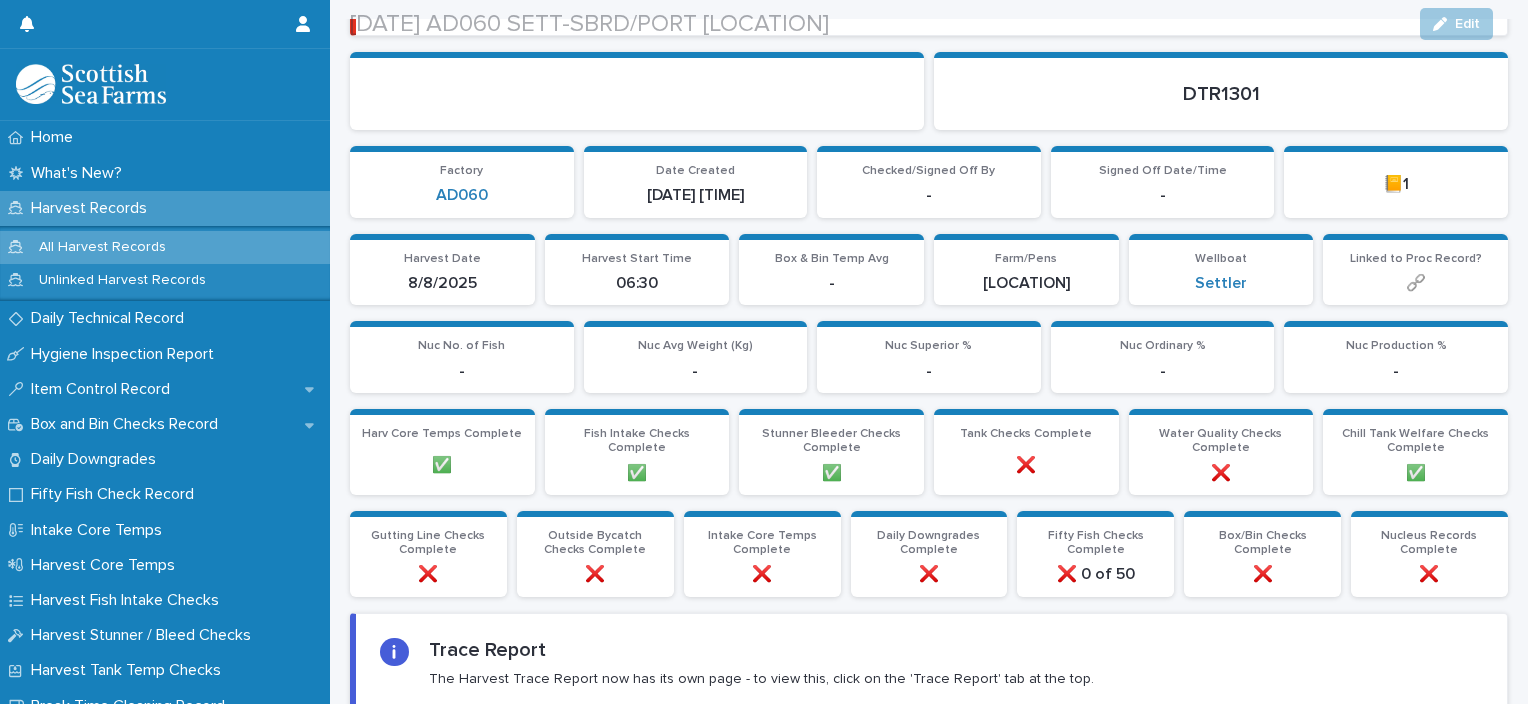 scroll, scrollTop: 300, scrollLeft: 0, axis: vertical 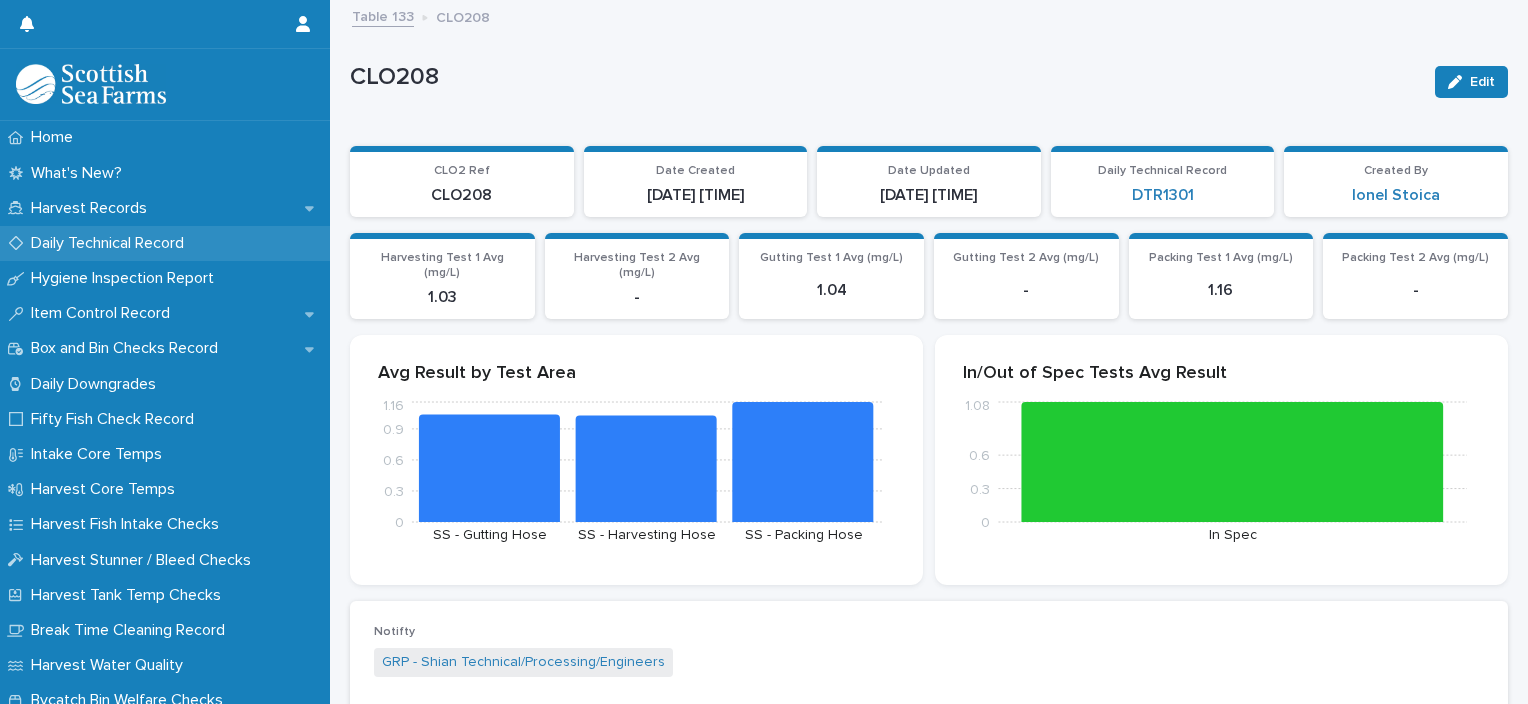 click on "Daily Technical Record" at bounding box center [111, 243] 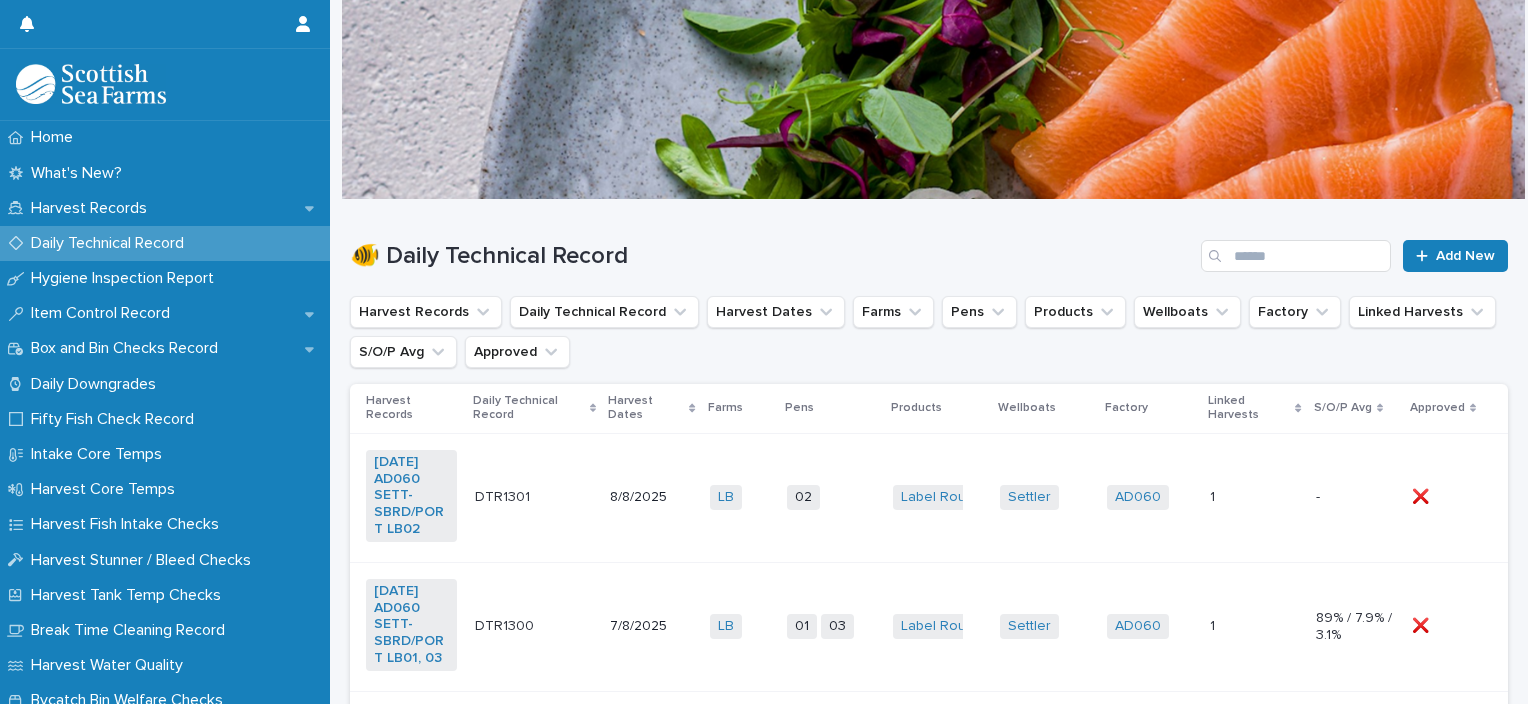 click on "02 + 0" at bounding box center (832, 497) 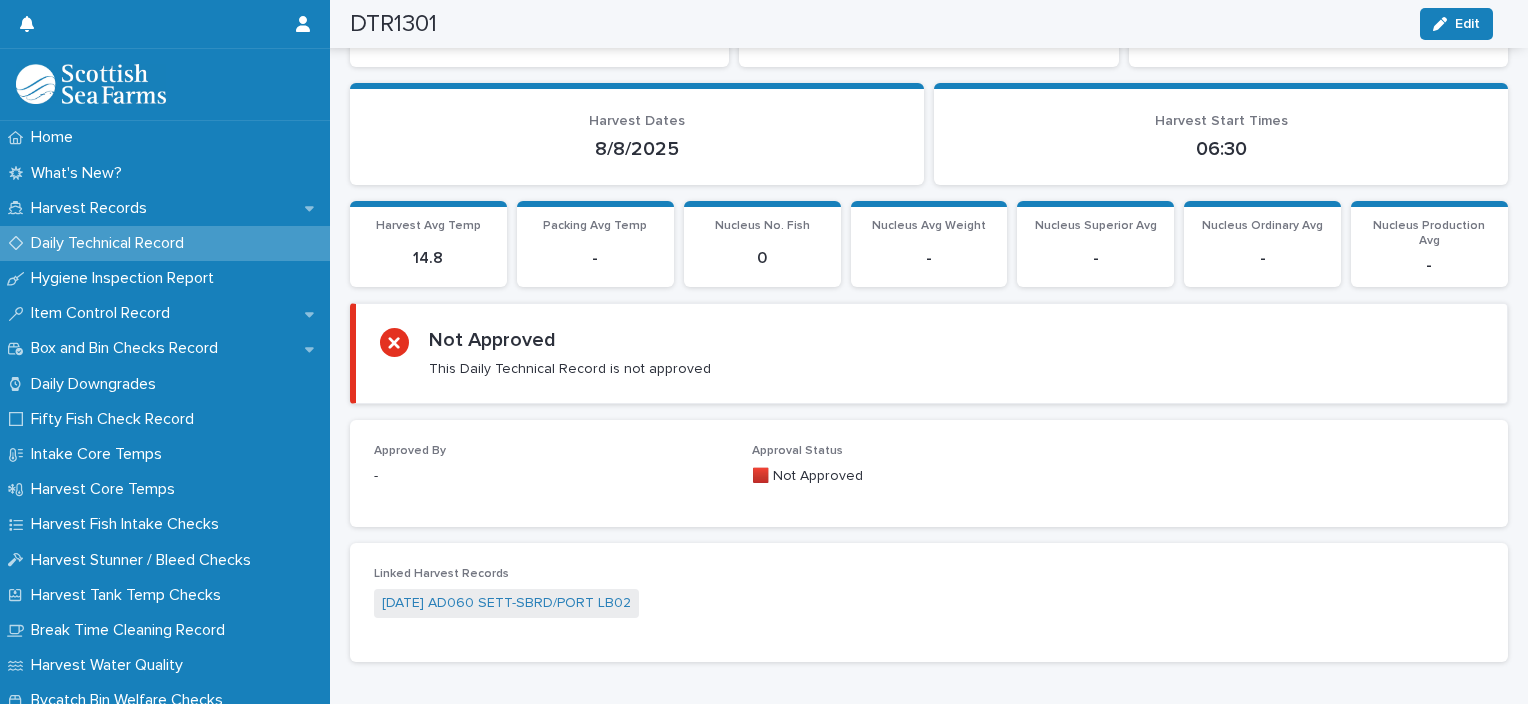 scroll, scrollTop: 0, scrollLeft: 0, axis: both 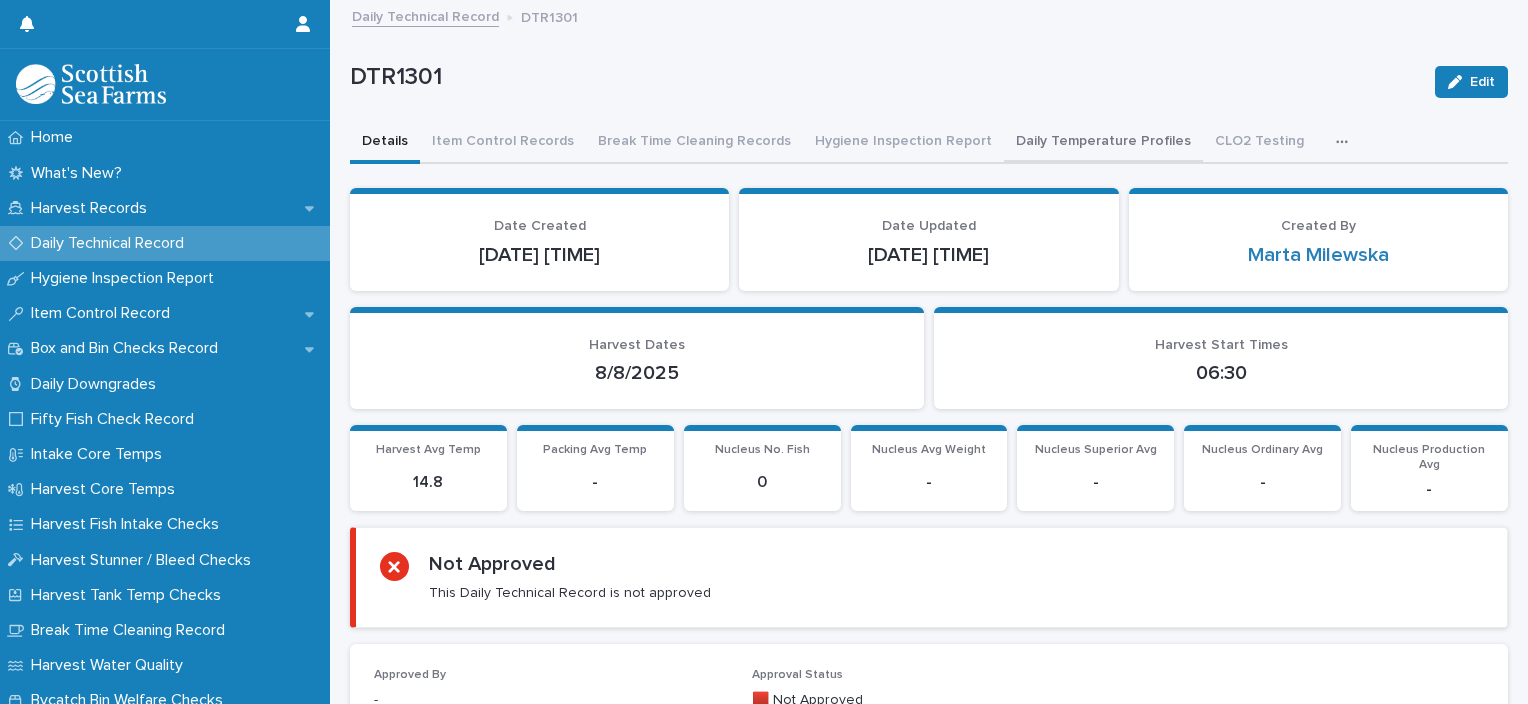 click on "Daily Temperature Profiles" at bounding box center [1103, 143] 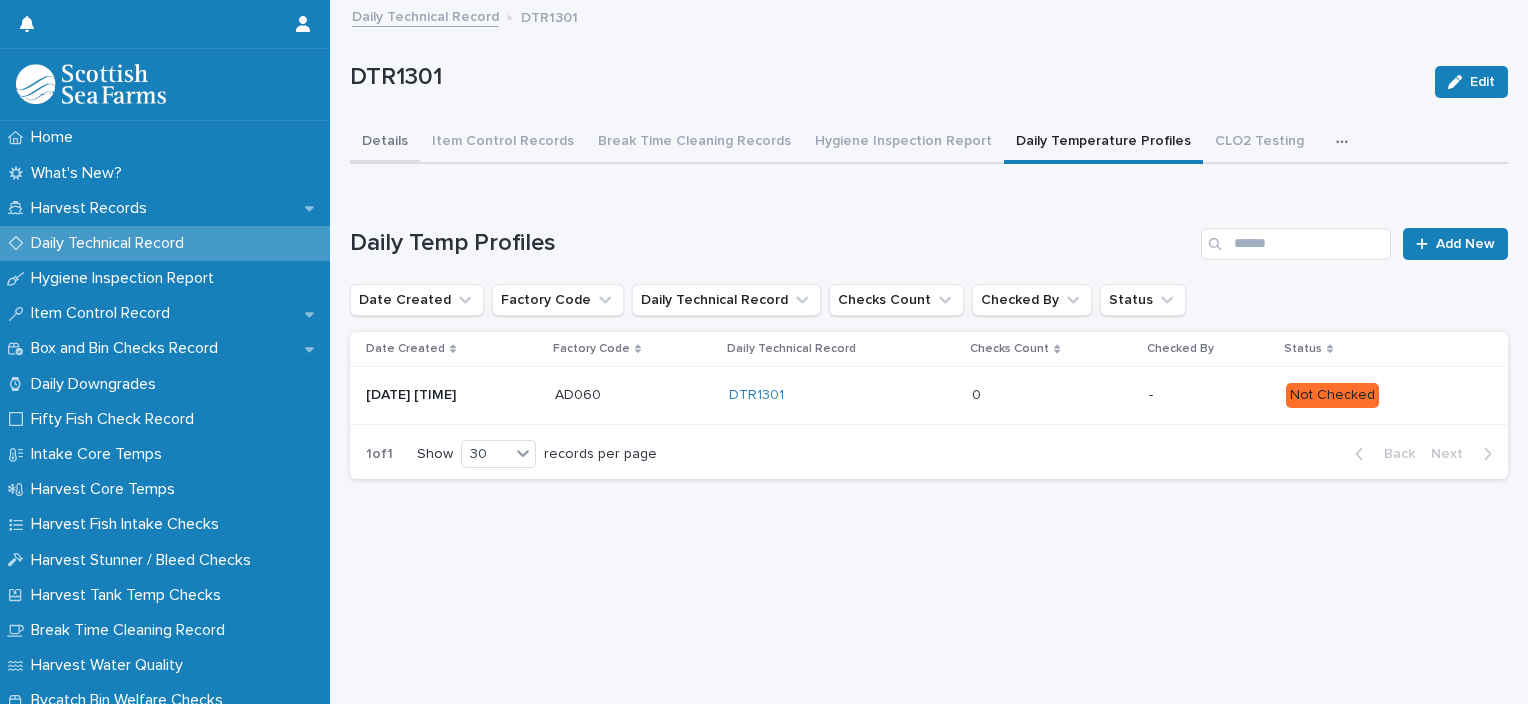 click on "Details" at bounding box center (385, 143) 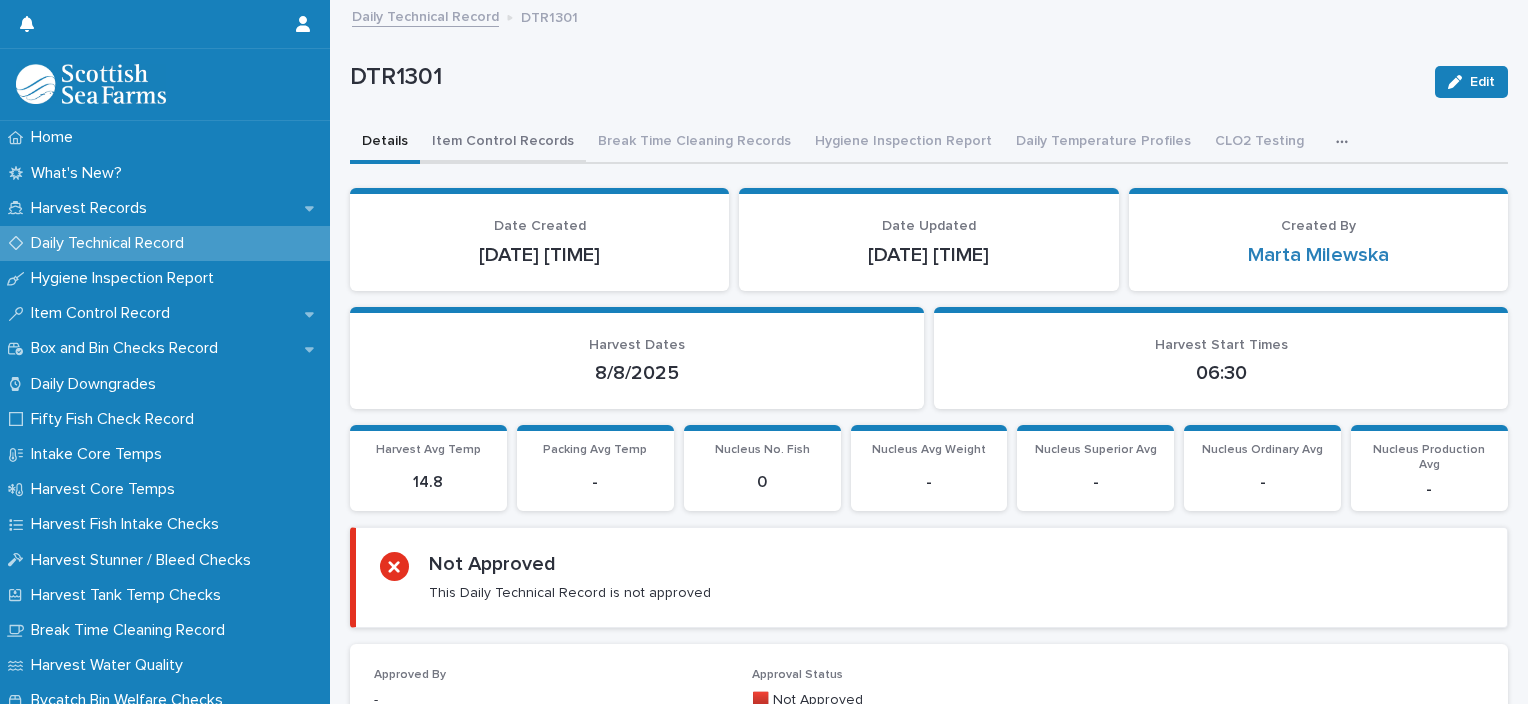 click on "Item Control Records" at bounding box center (503, 143) 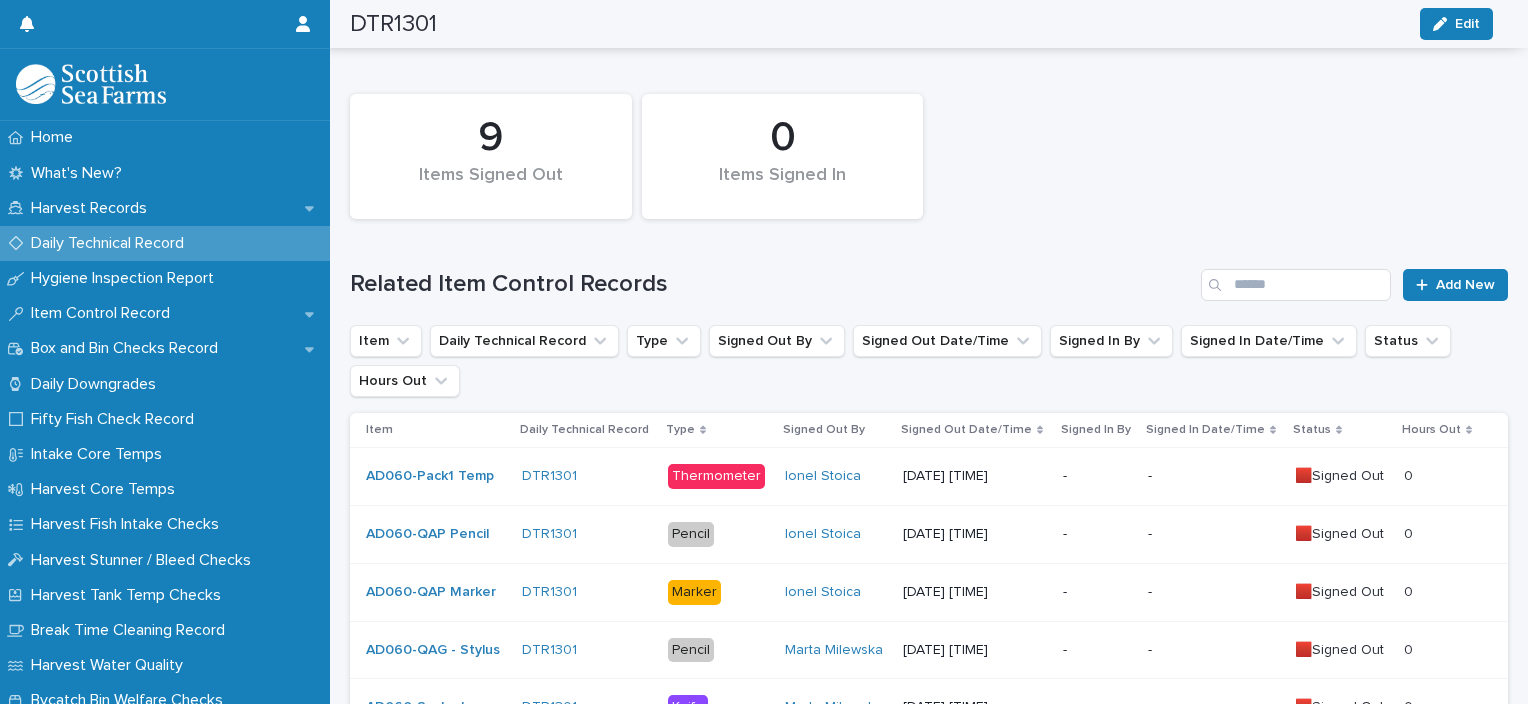 scroll, scrollTop: 0, scrollLeft: 0, axis: both 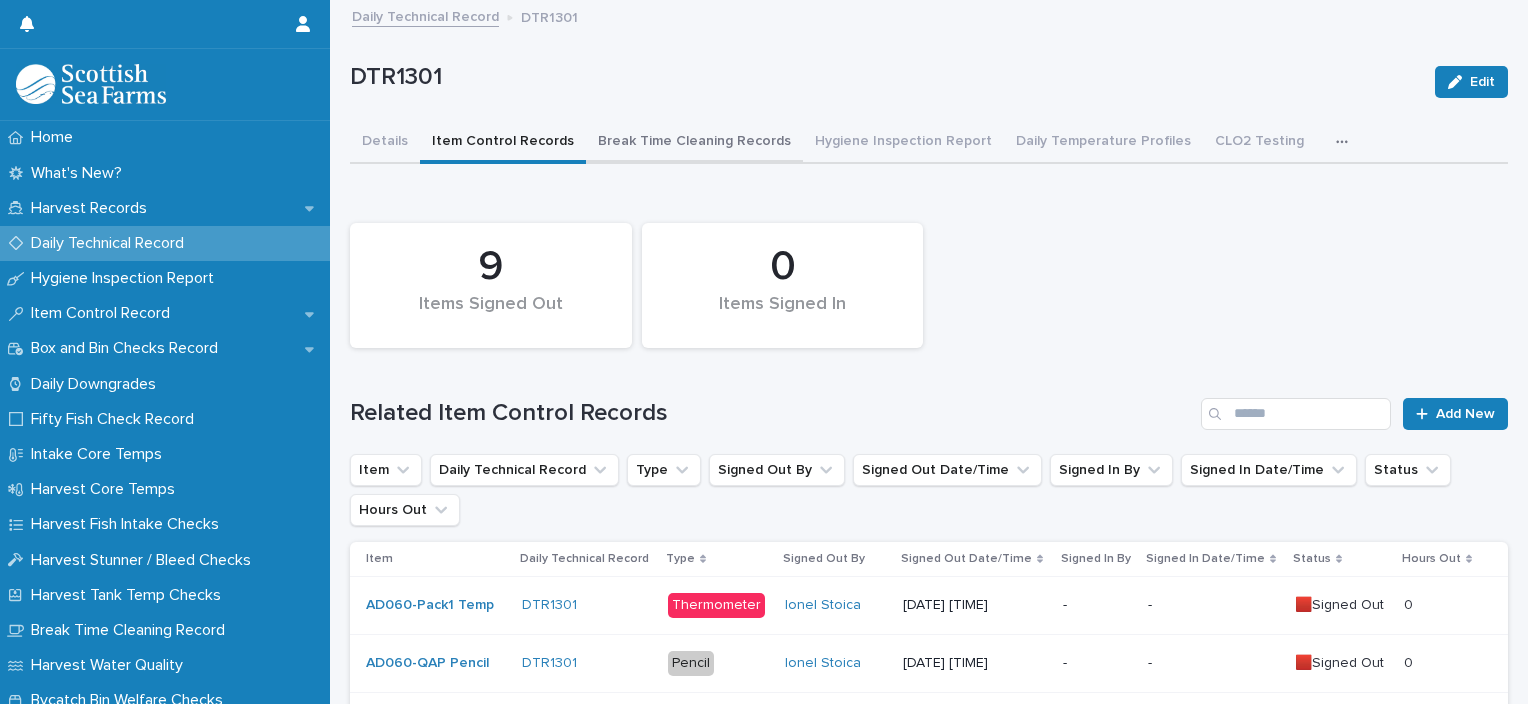click on "Break Time Cleaning Records" at bounding box center (694, 143) 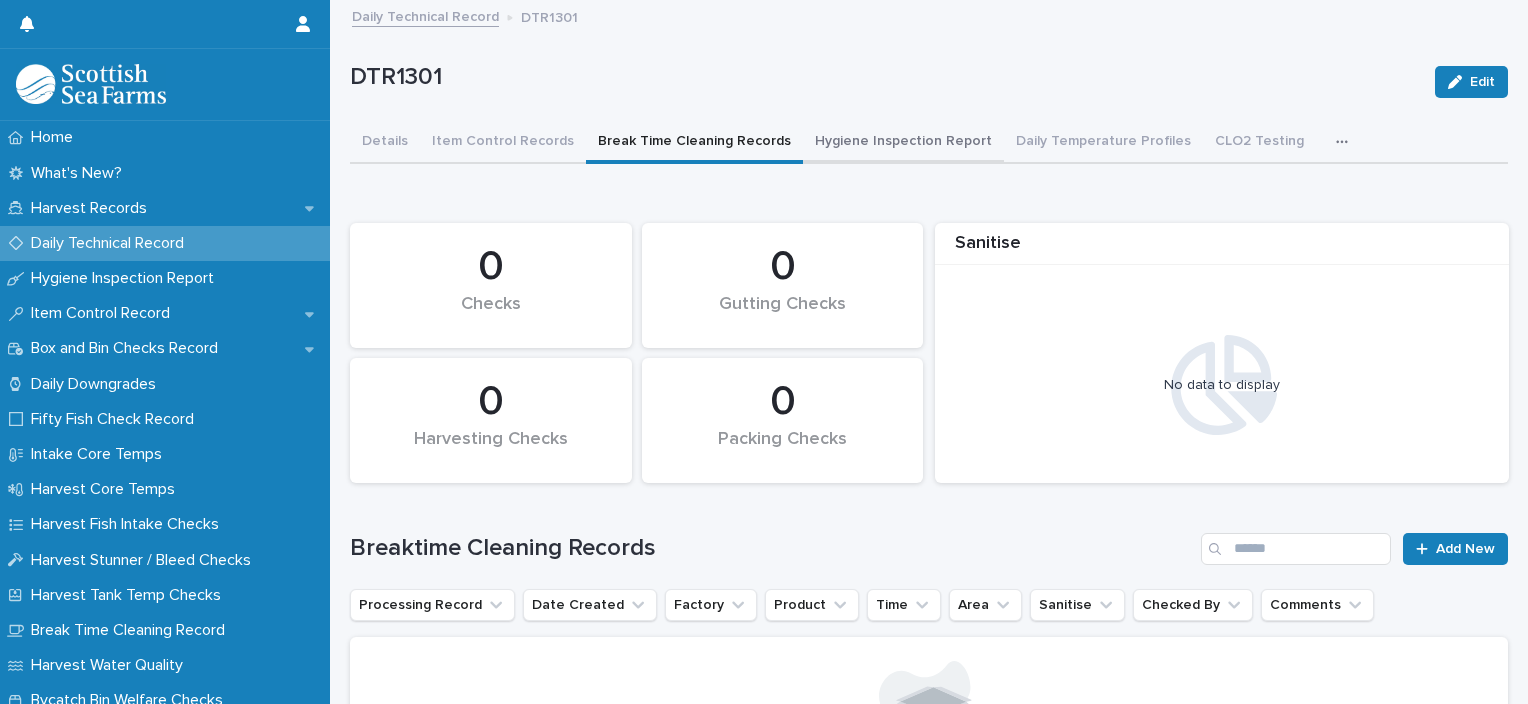 click on "Hygiene Inspection Report" at bounding box center (903, 143) 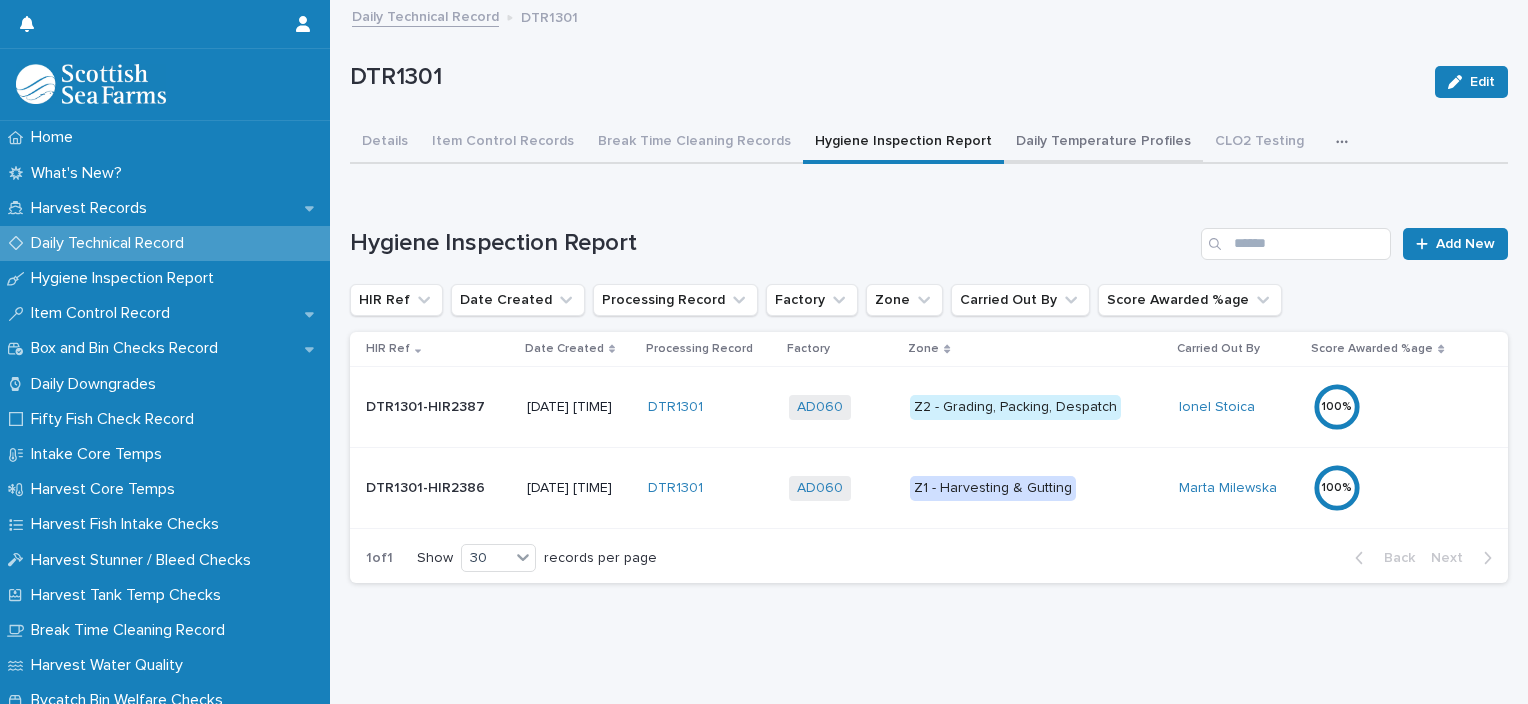 click on "Daily Temperature Profiles" at bounding box center (1103, 143) 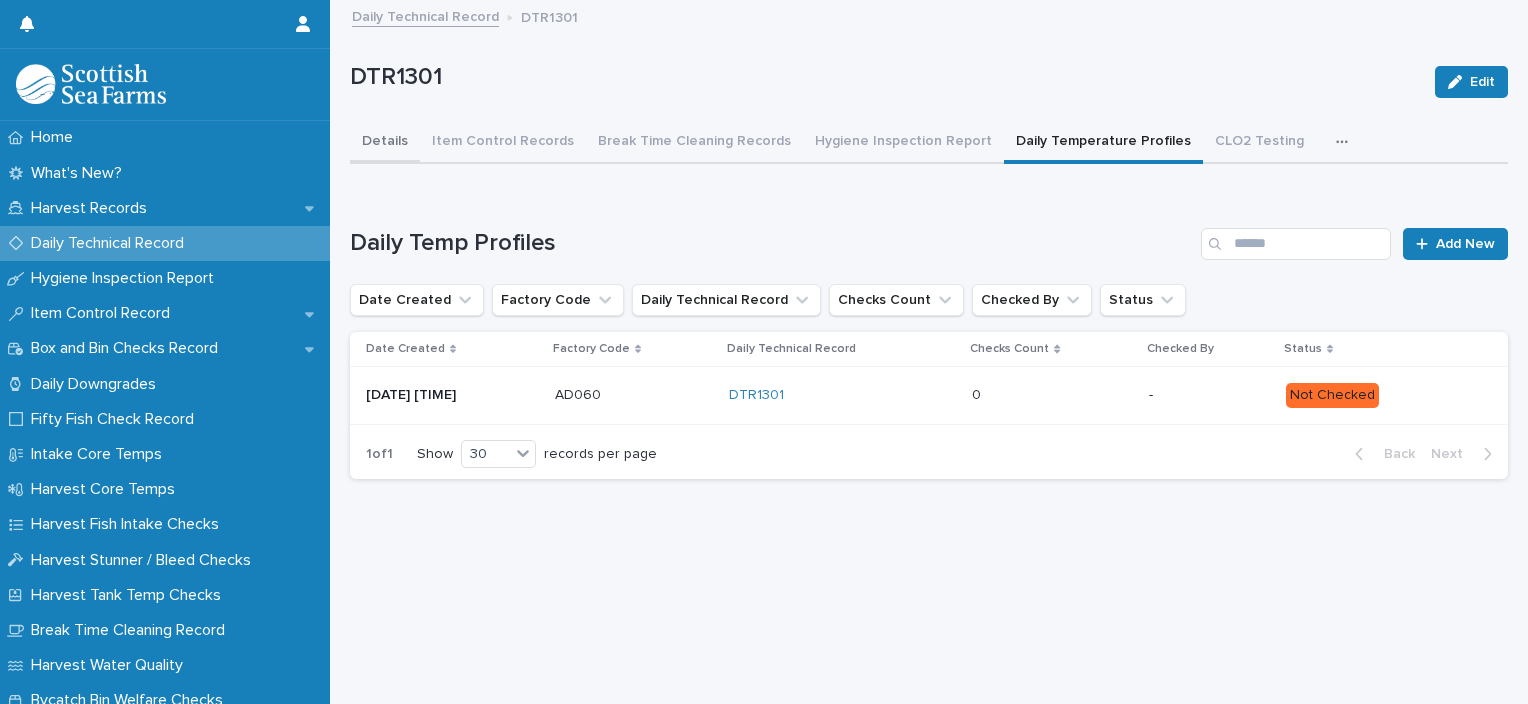 click on "Details" at bounding box center (385, 143) 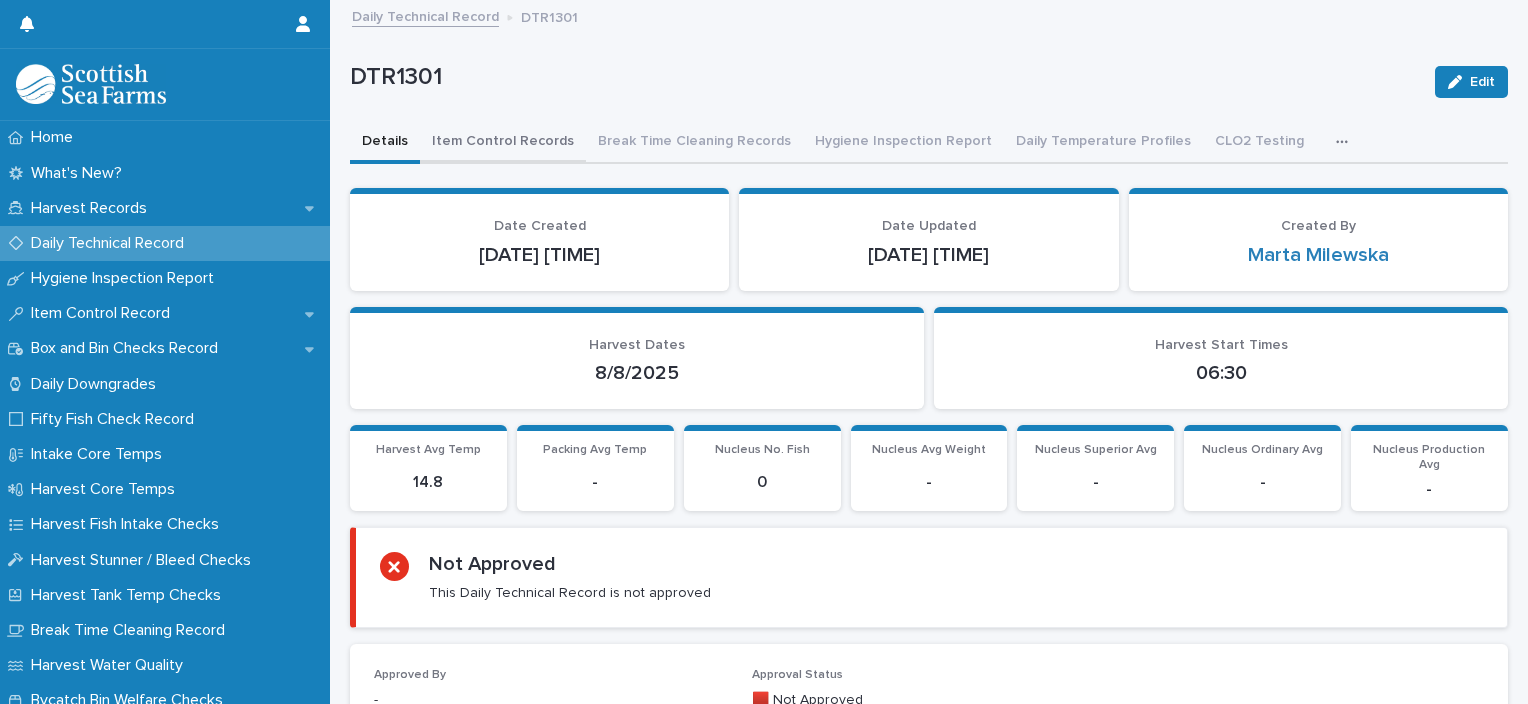 click on "Item Control Records" at bounding box center (503, 143) 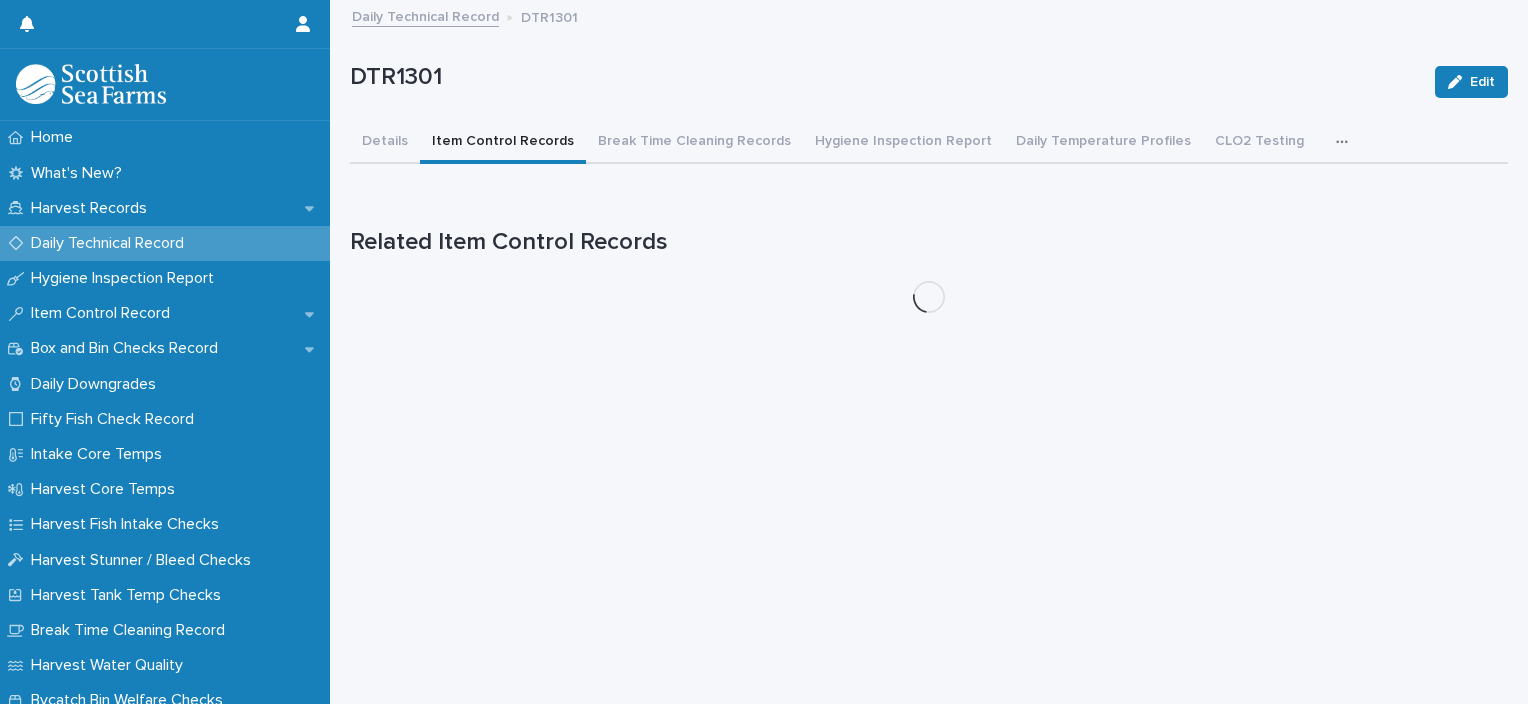click on "Details" at bounding box center (385, 143) 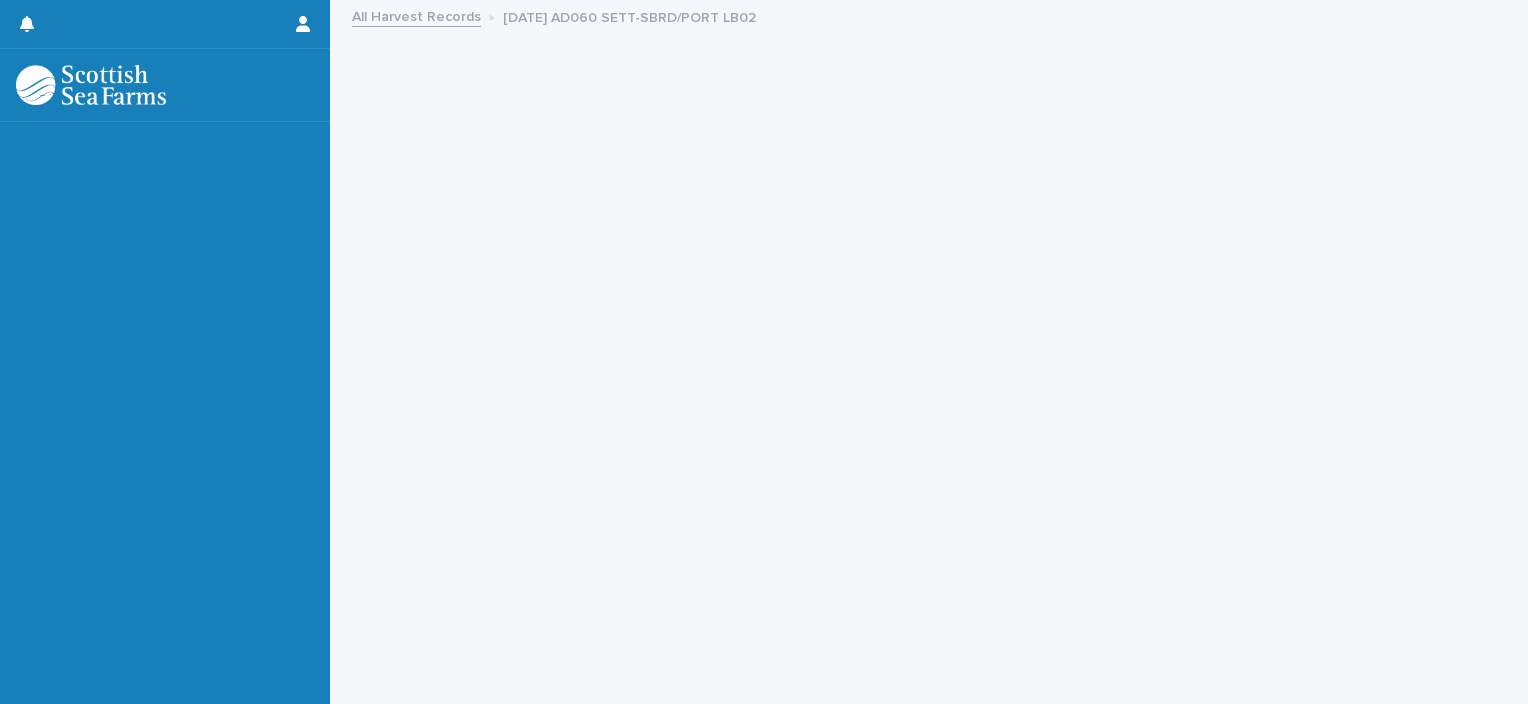 scroll, scrollTop: 0, scrollLeft: 0, axis: both 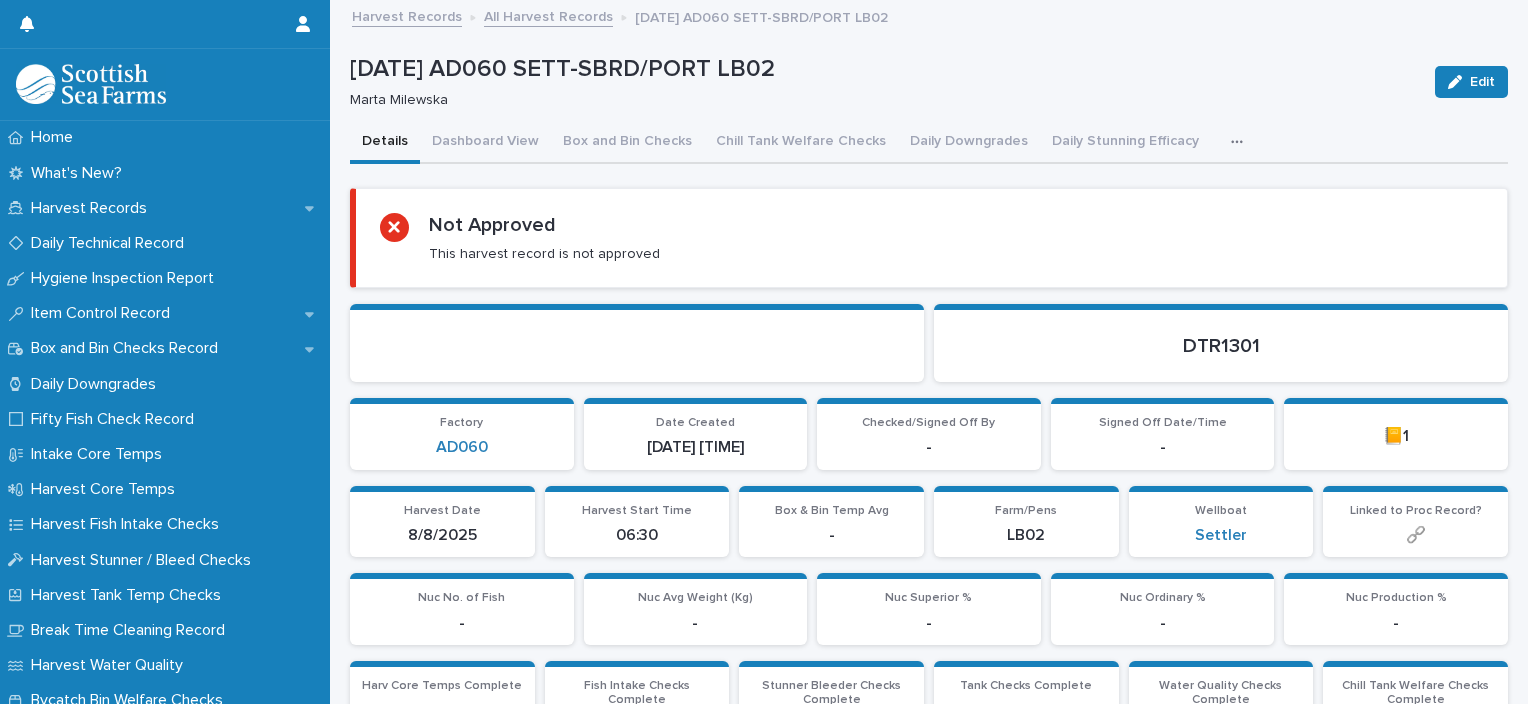 click 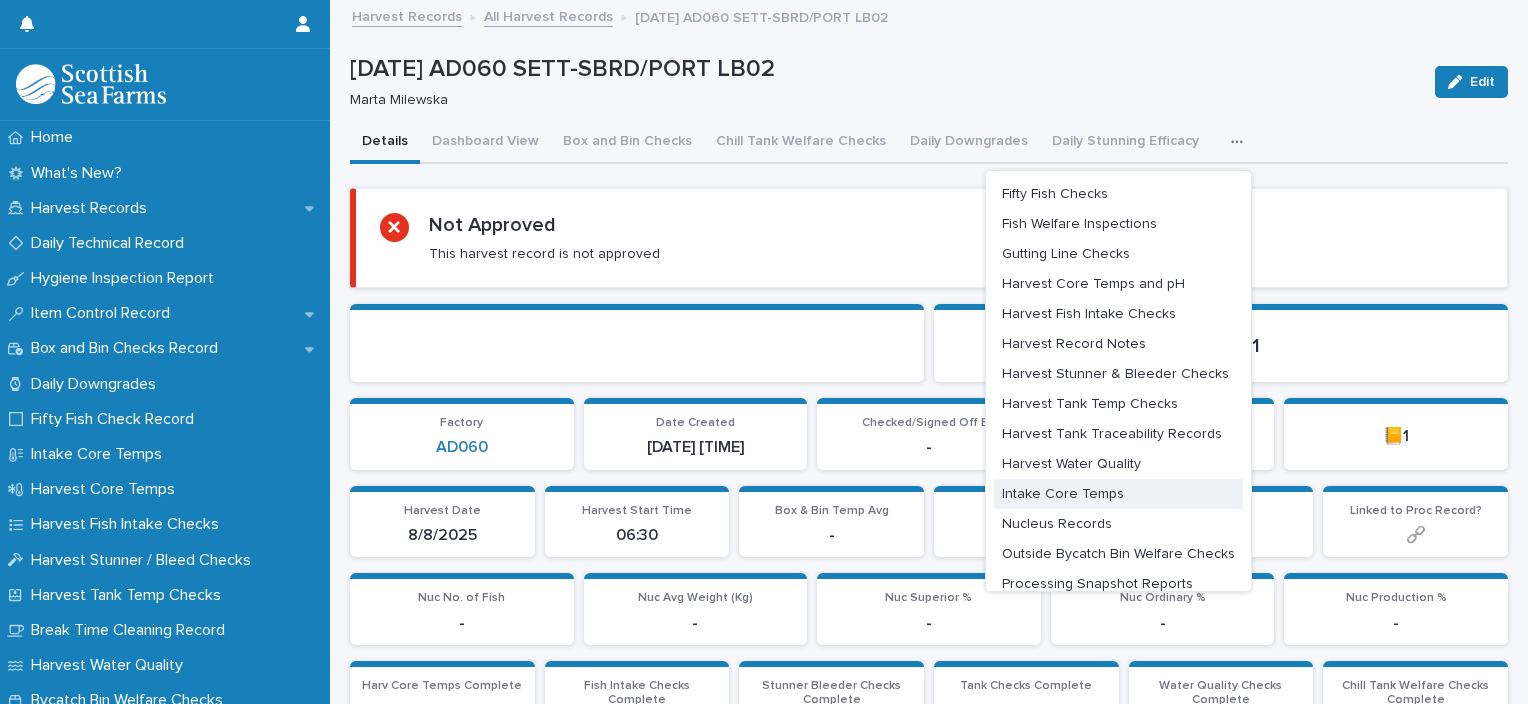 click on "Intake Core Temps" at bounding box center (1063, 494) 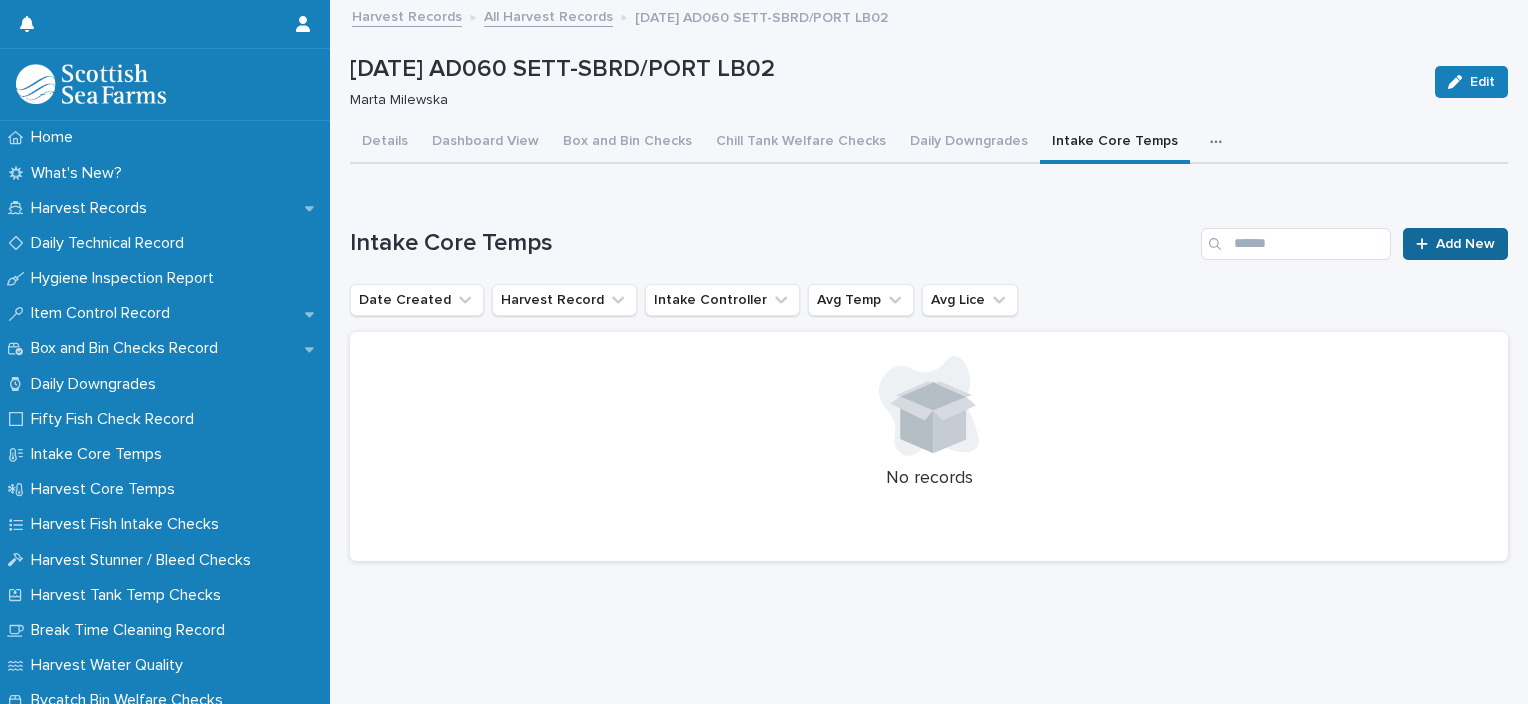 click on "Add New" at bounding box center (1455, 244) 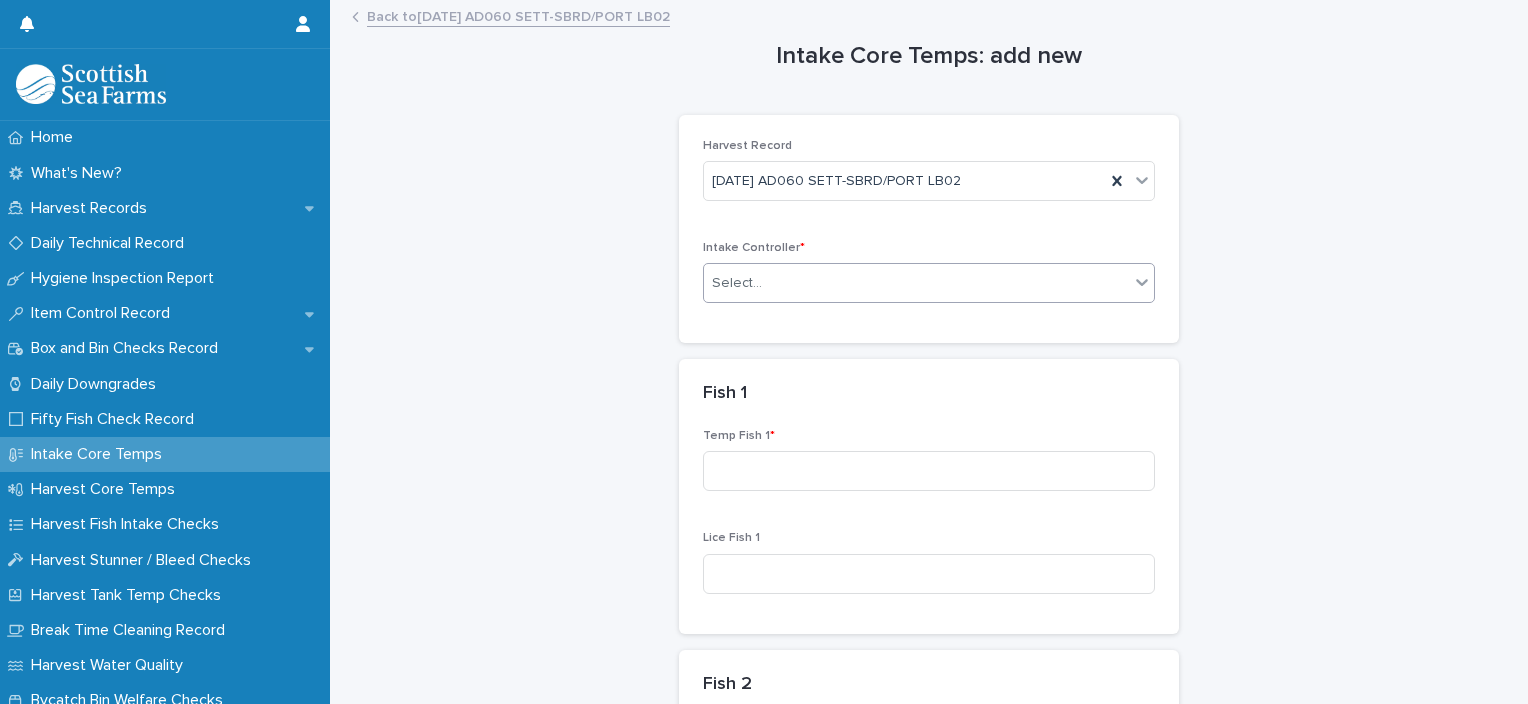click on "Select..." at bounding box center (916, 283) 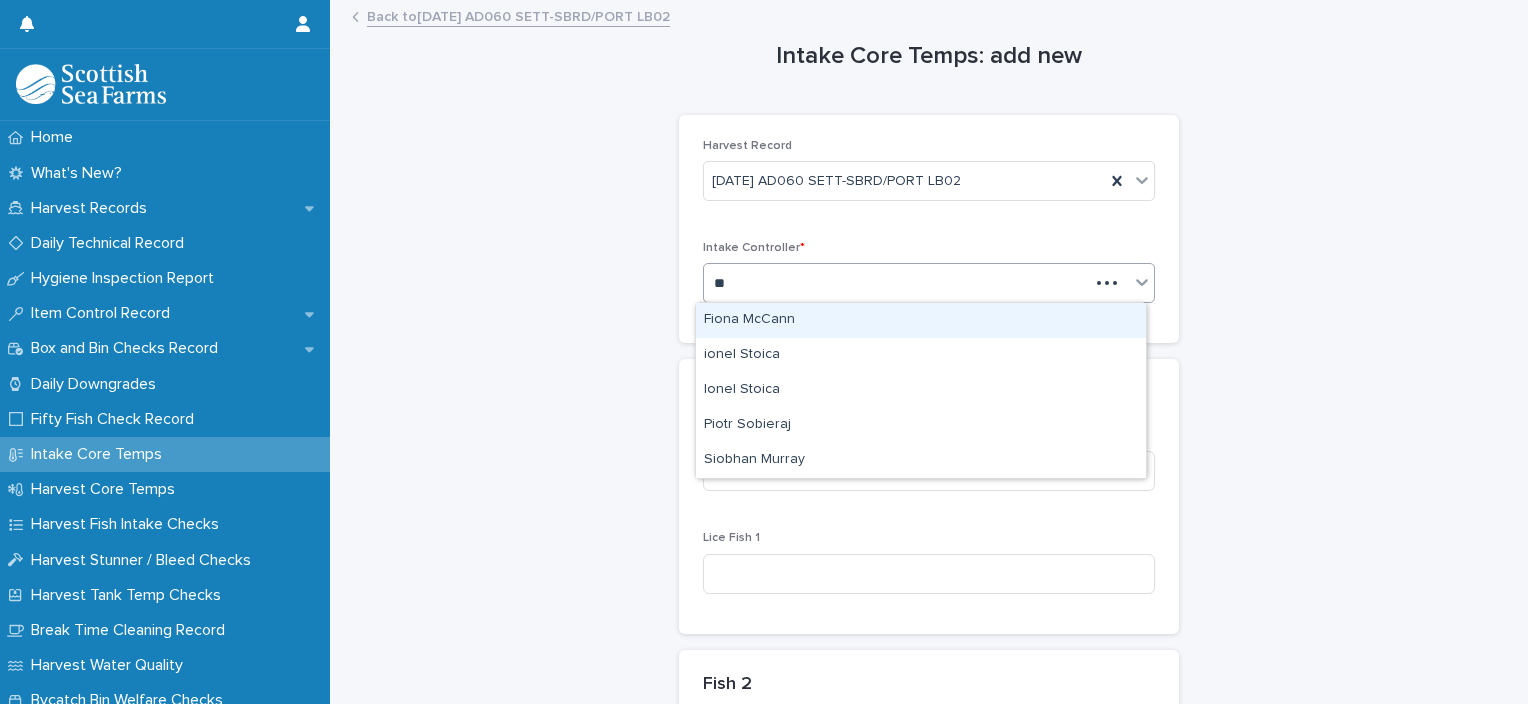 type on "***" 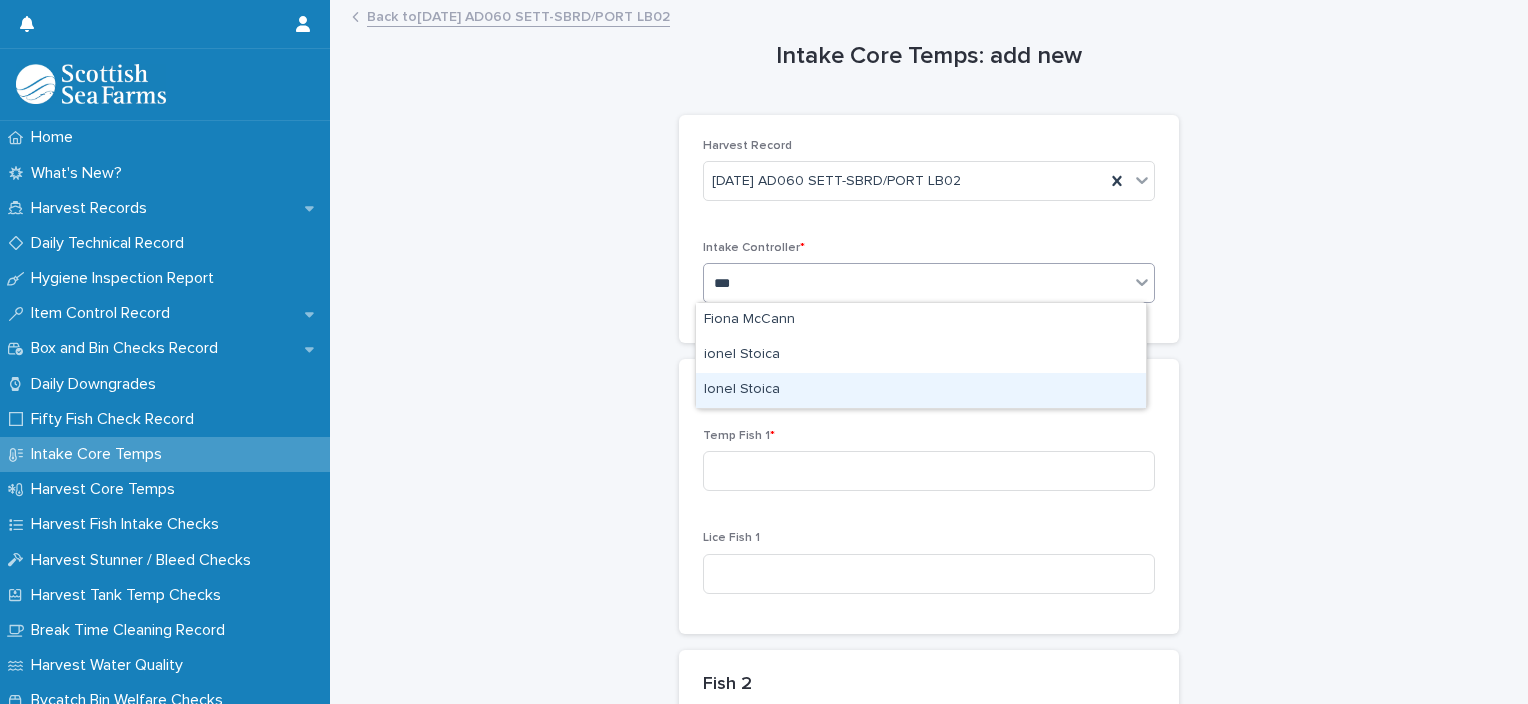 click on "Ionel Stoica" at bounding box center (921, 390) 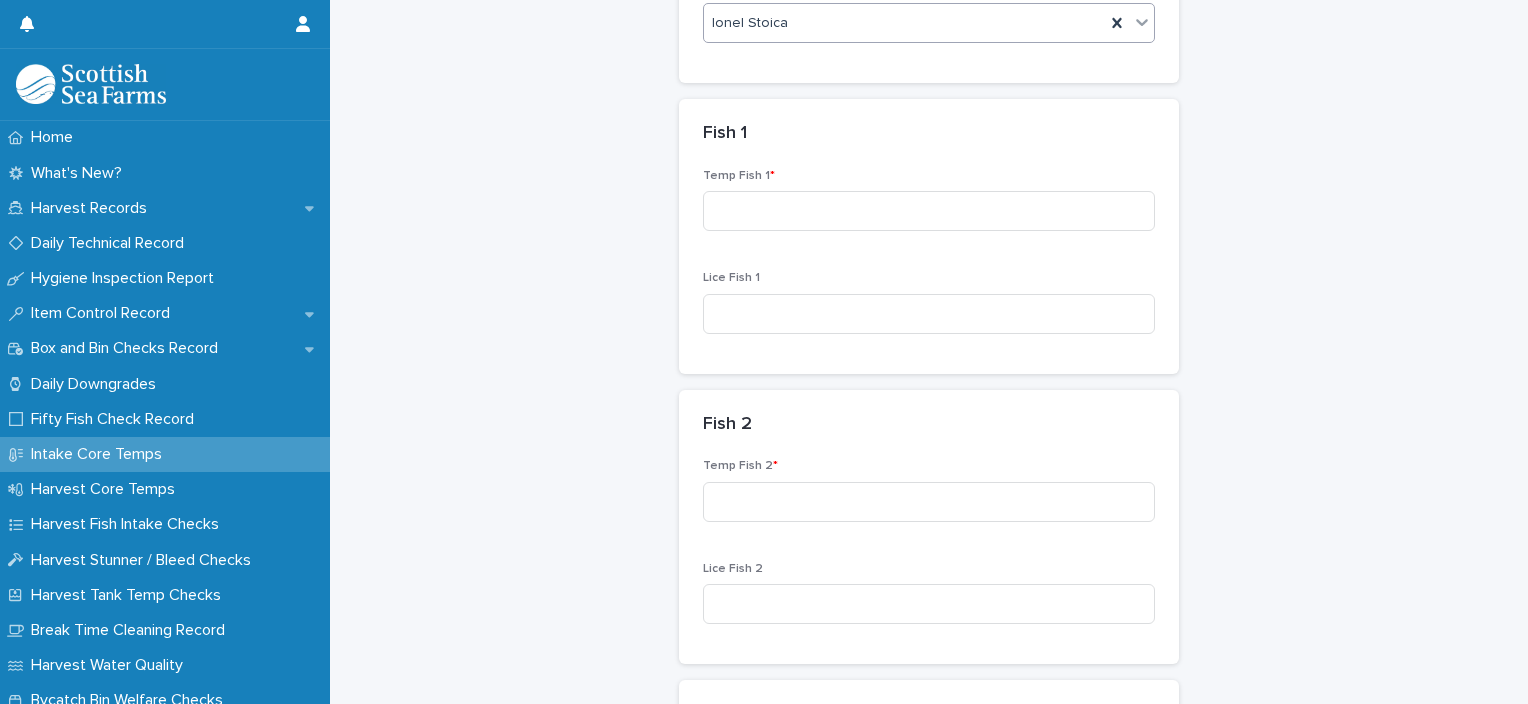 scroll, scrollTop: 300, scrollLeft: 0, axis: vertical 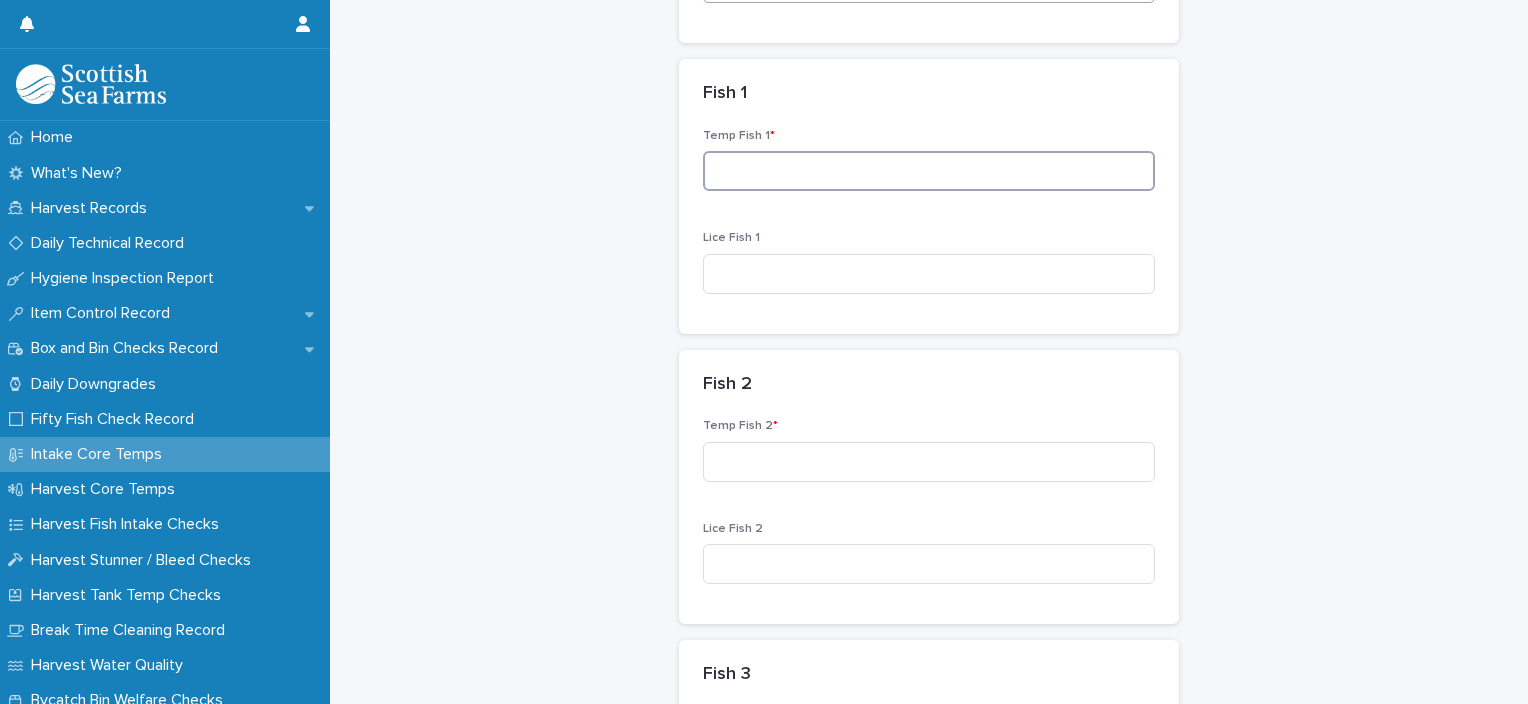 click at bounding box center [929, 171] 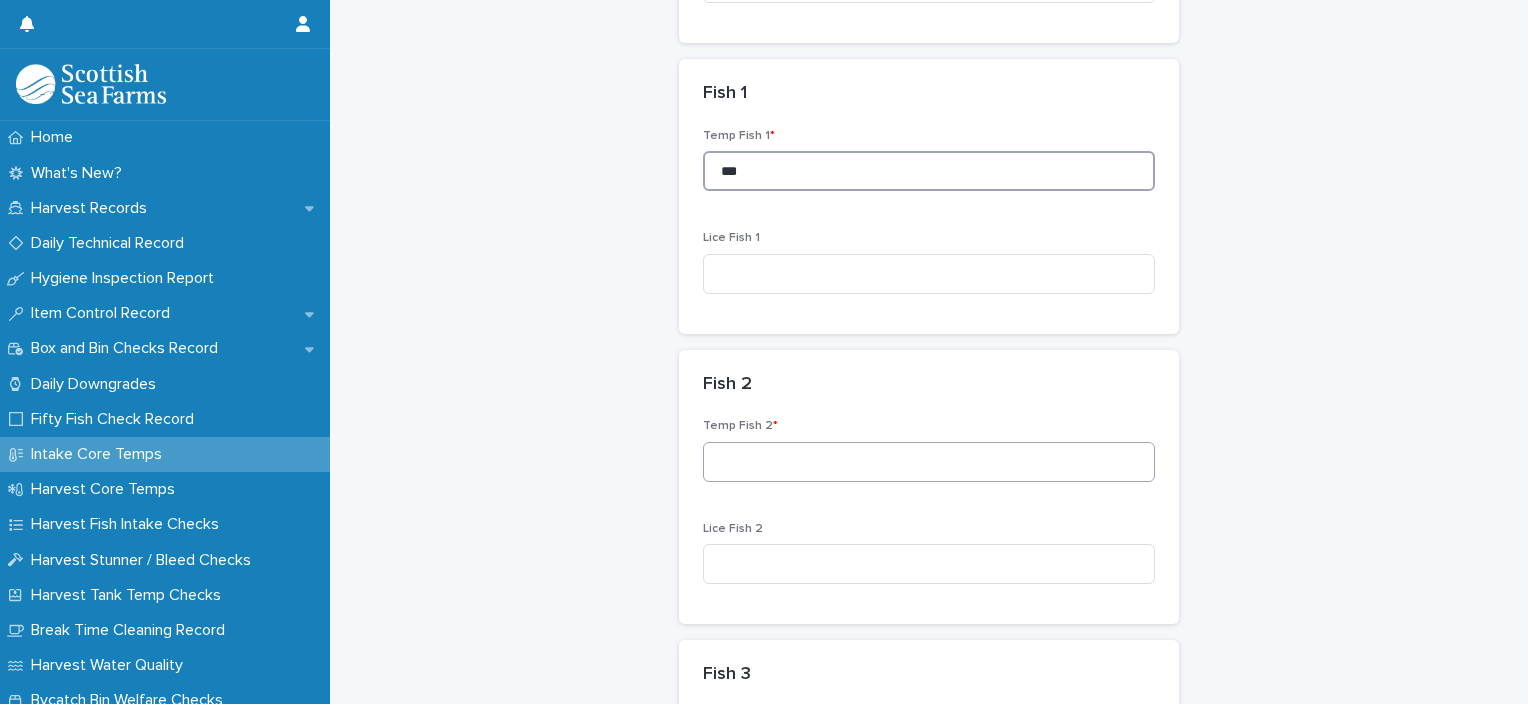 type on "***" 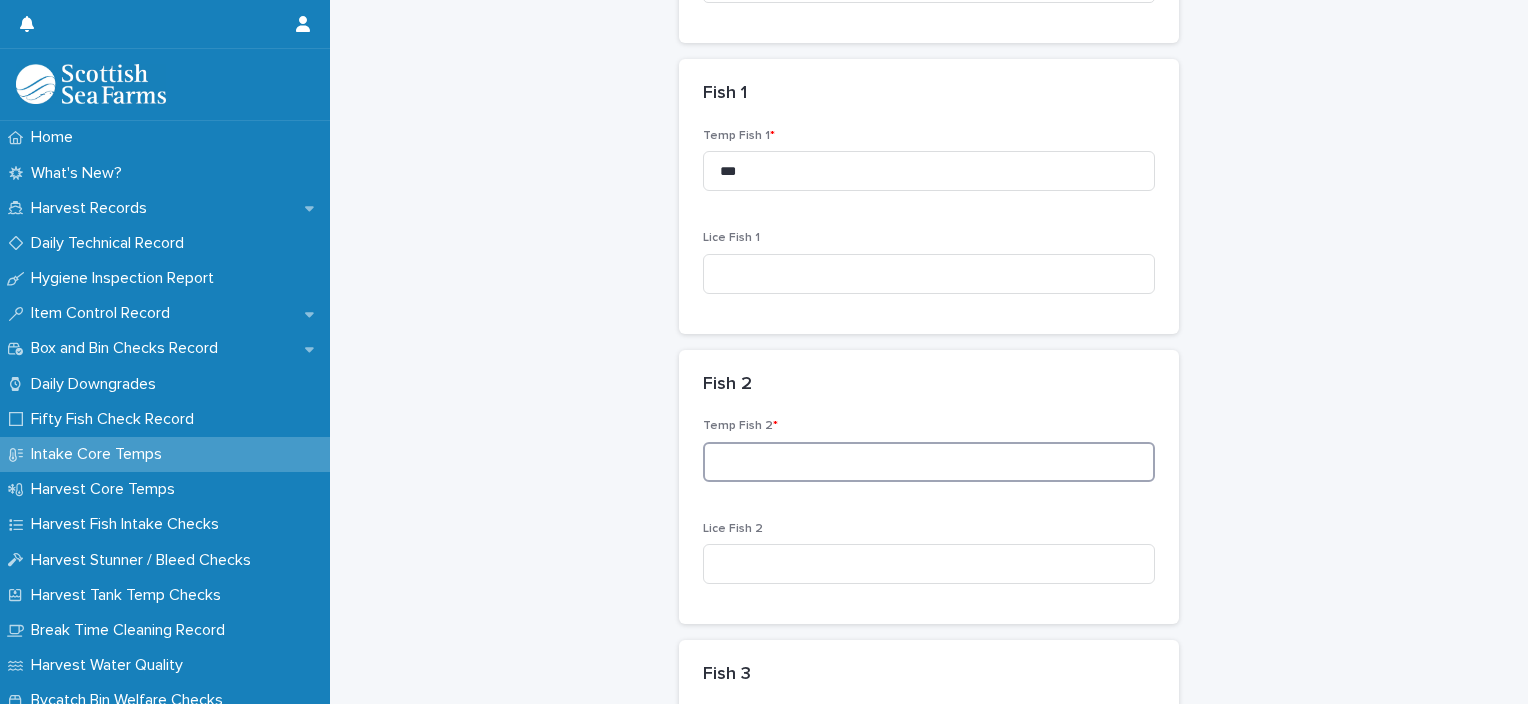 click at bounding box center (929, 462) 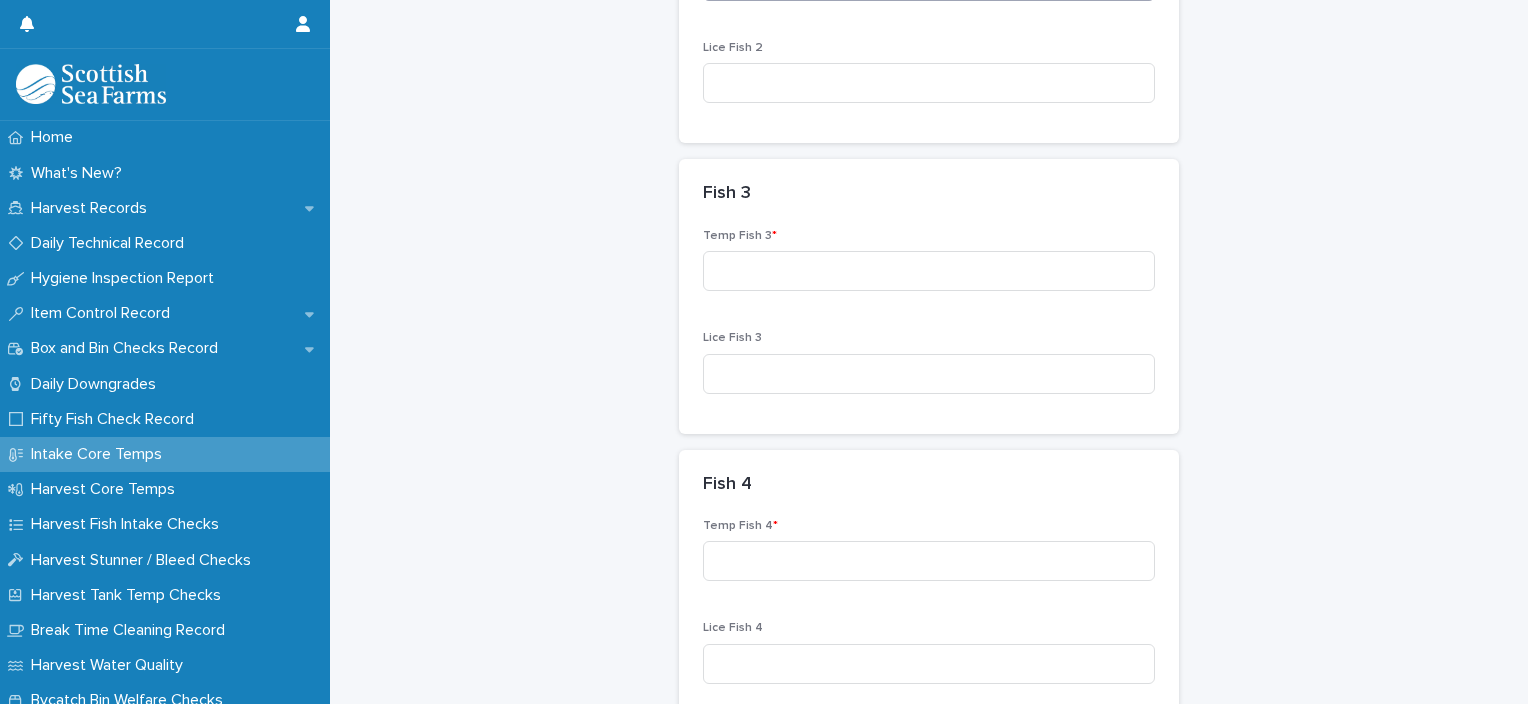 scroll, scrollTop: 900, scrollLeft: 0, axis: vertical 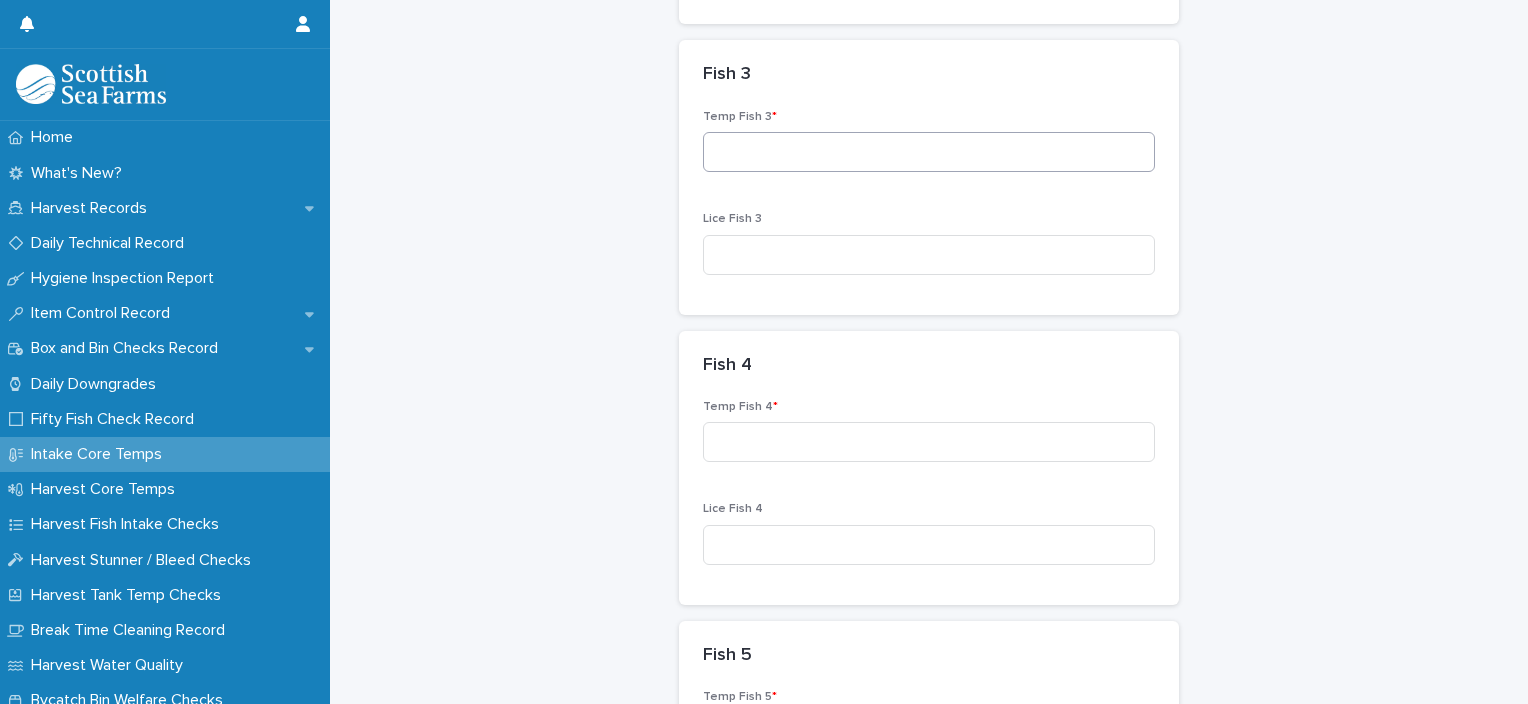 type on "***" 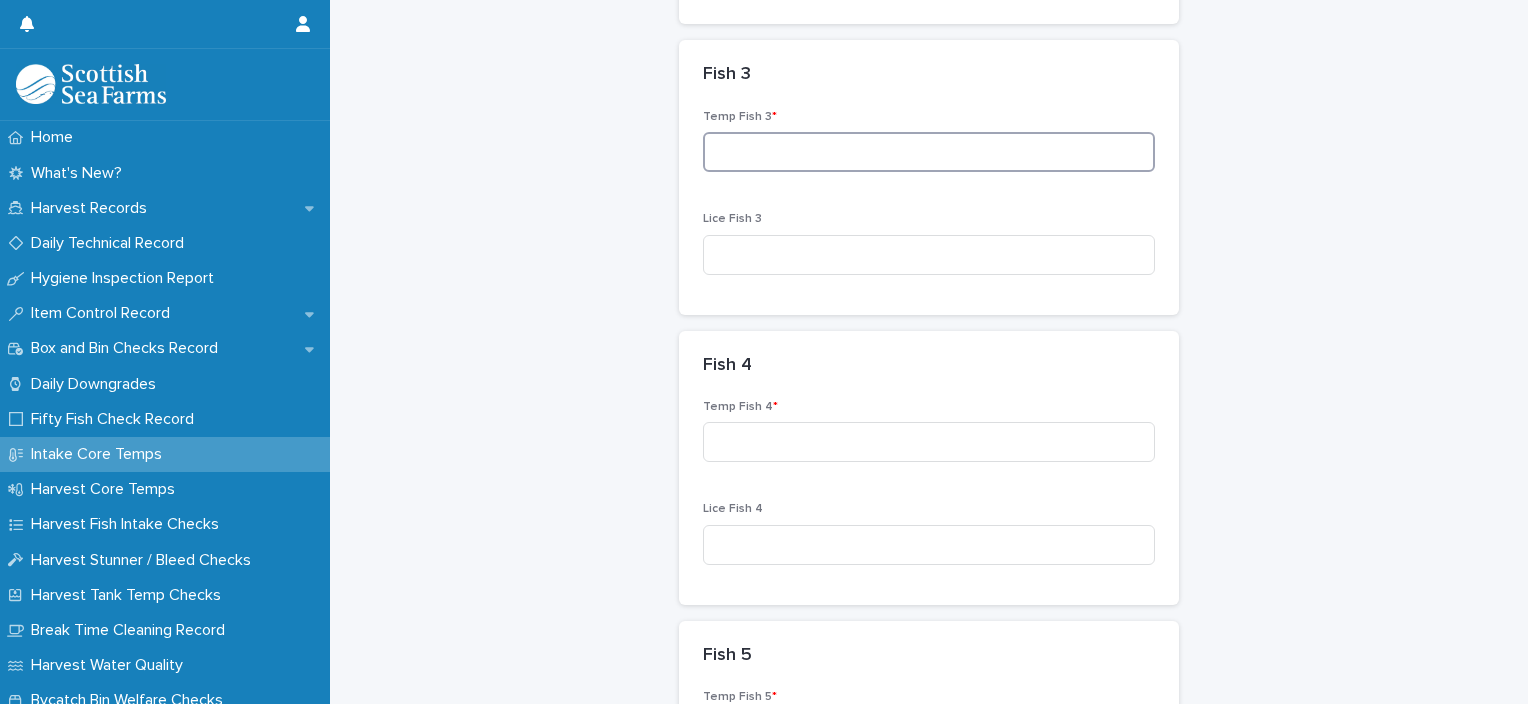 click at bounding box center (929, 152) 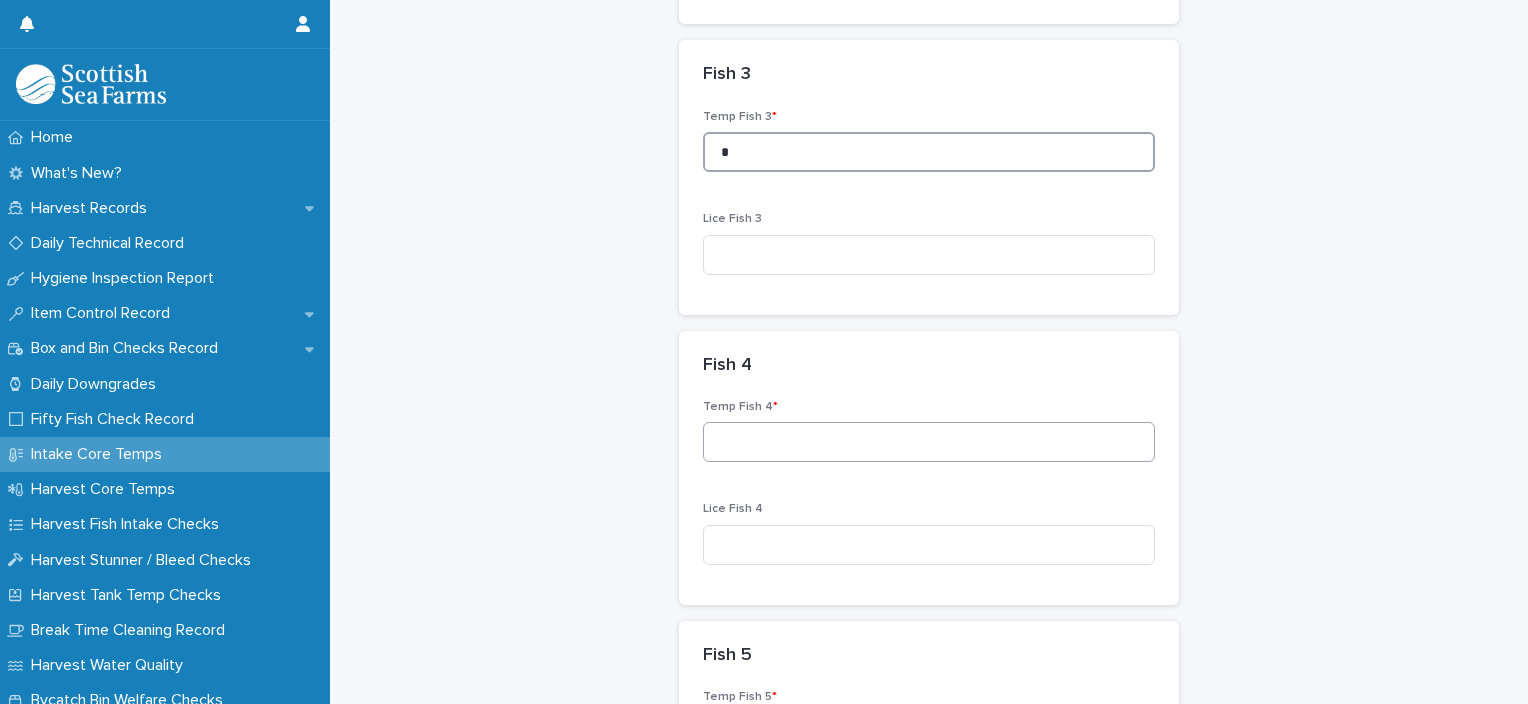 type on "*" 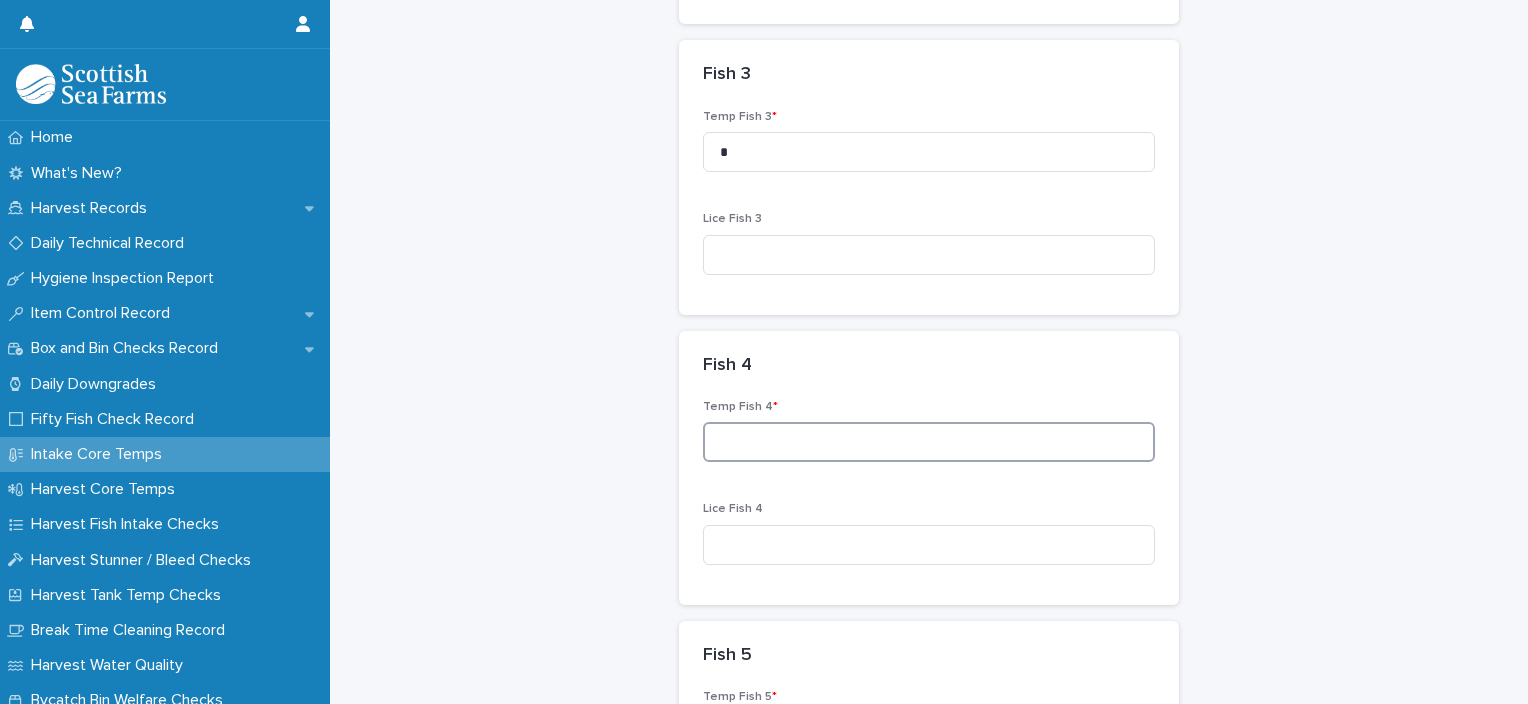 click at bounding box center [929, 442] 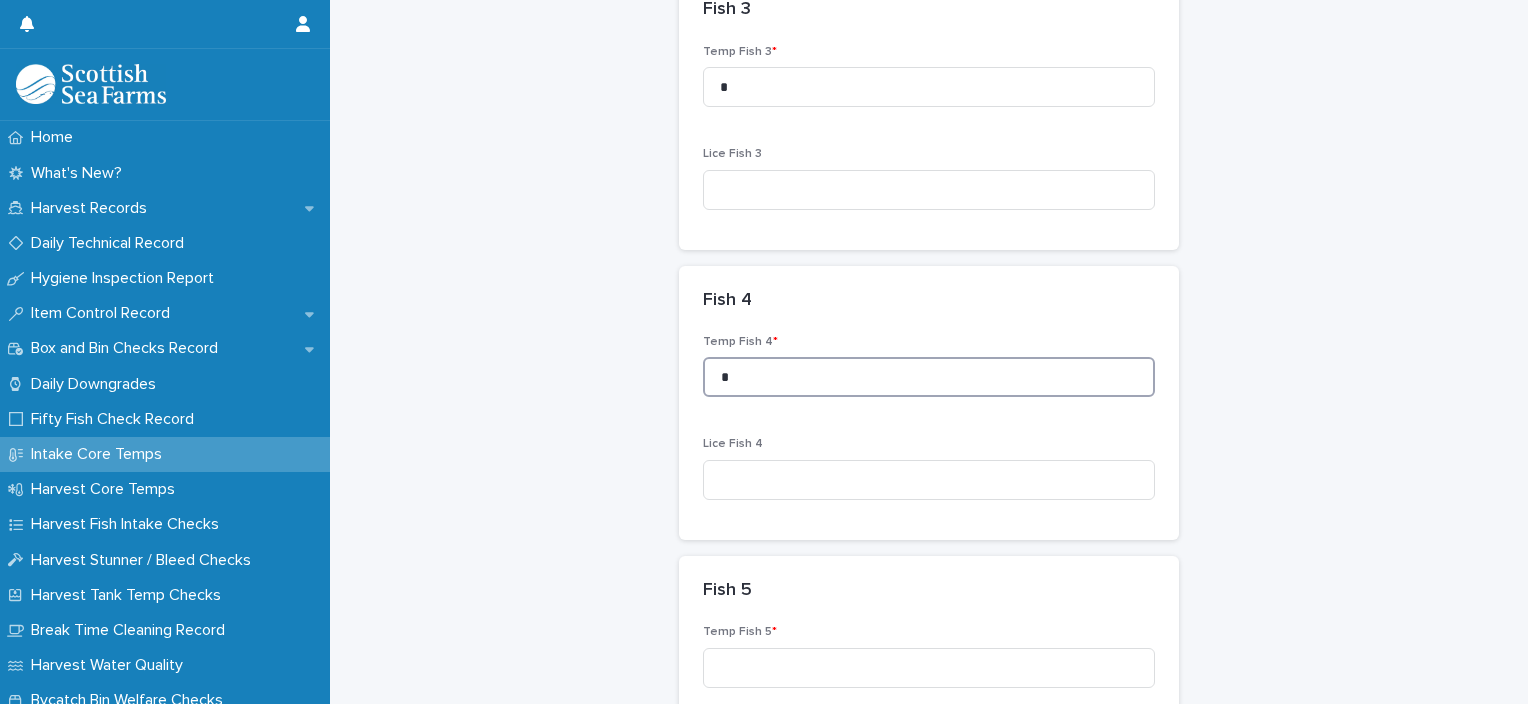 scroll, scrollTop: 1000, scrollLeft: 0, axis: vertical 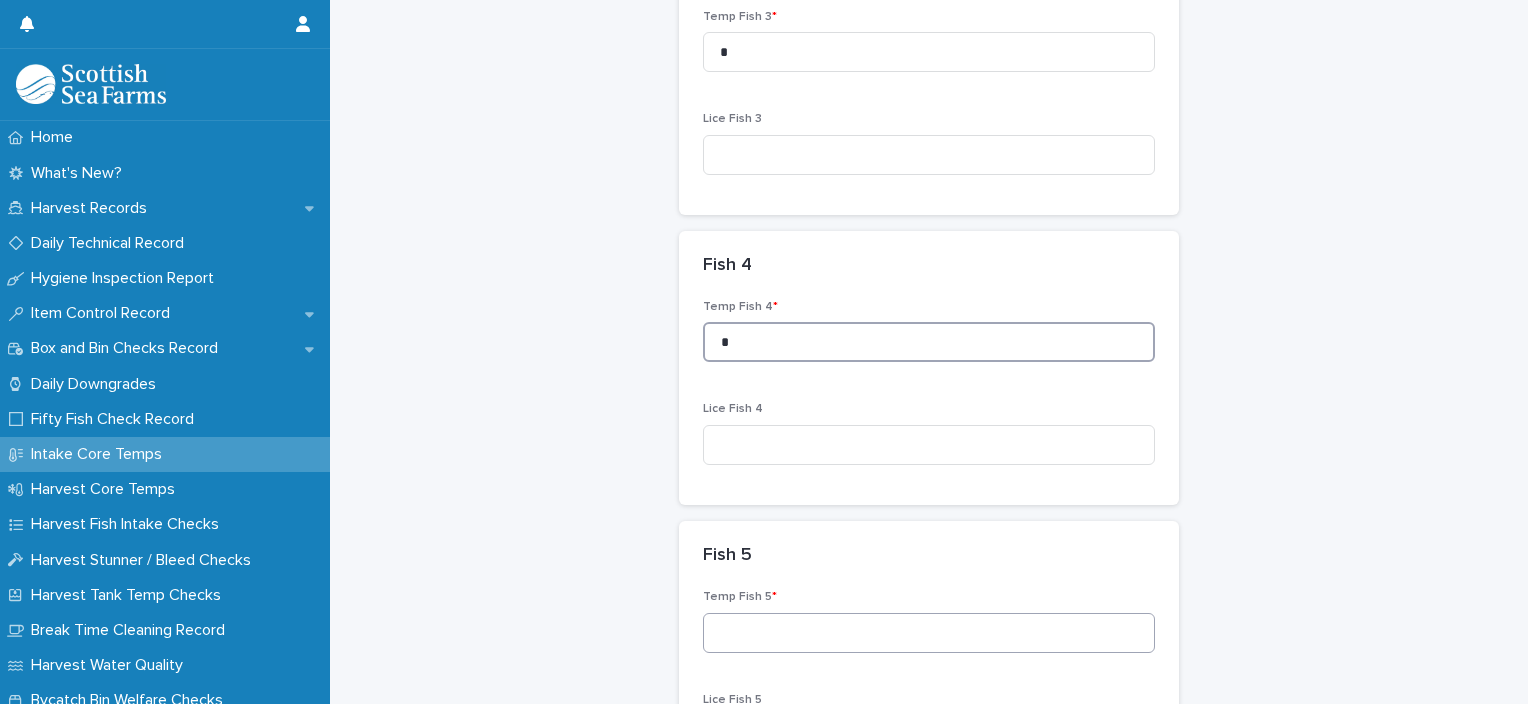 type on "*" 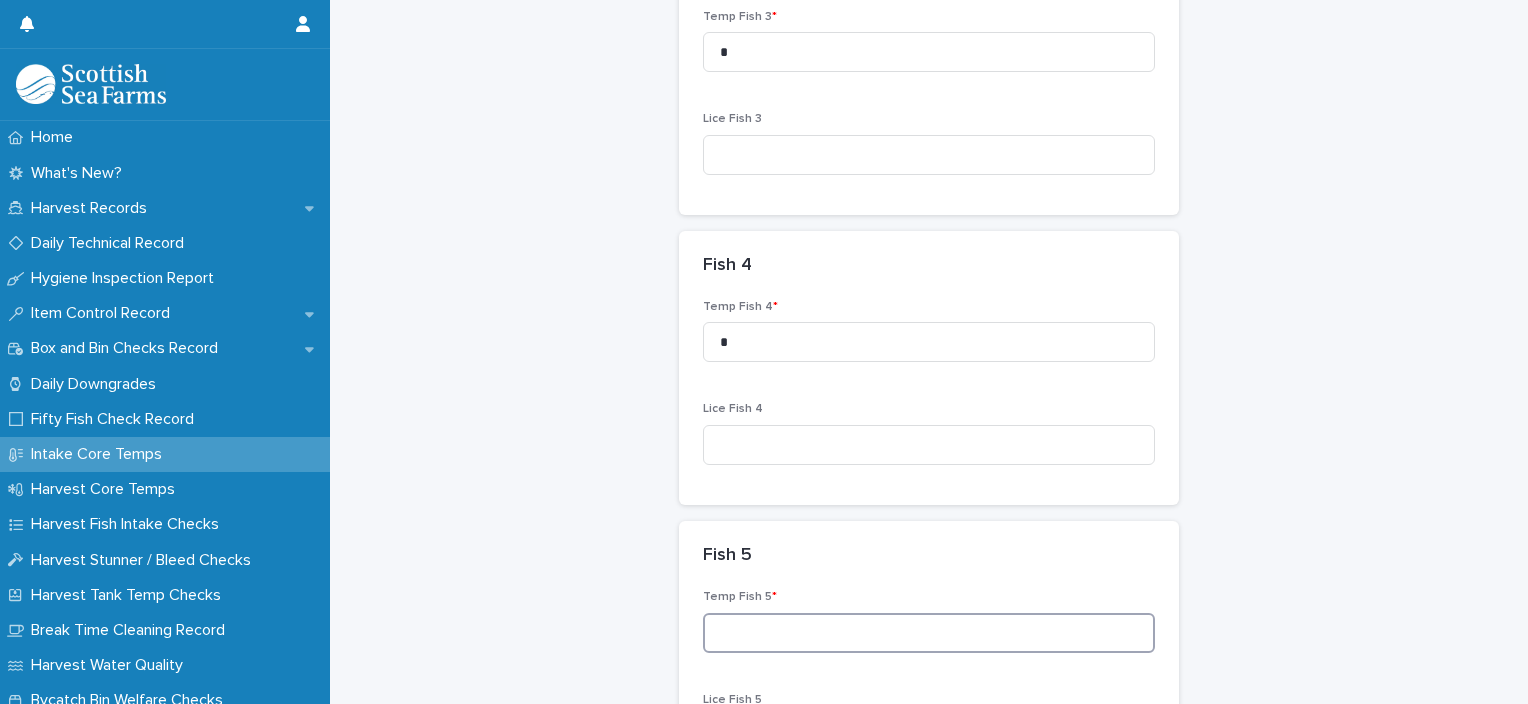 click at bounding box center [929, 633] 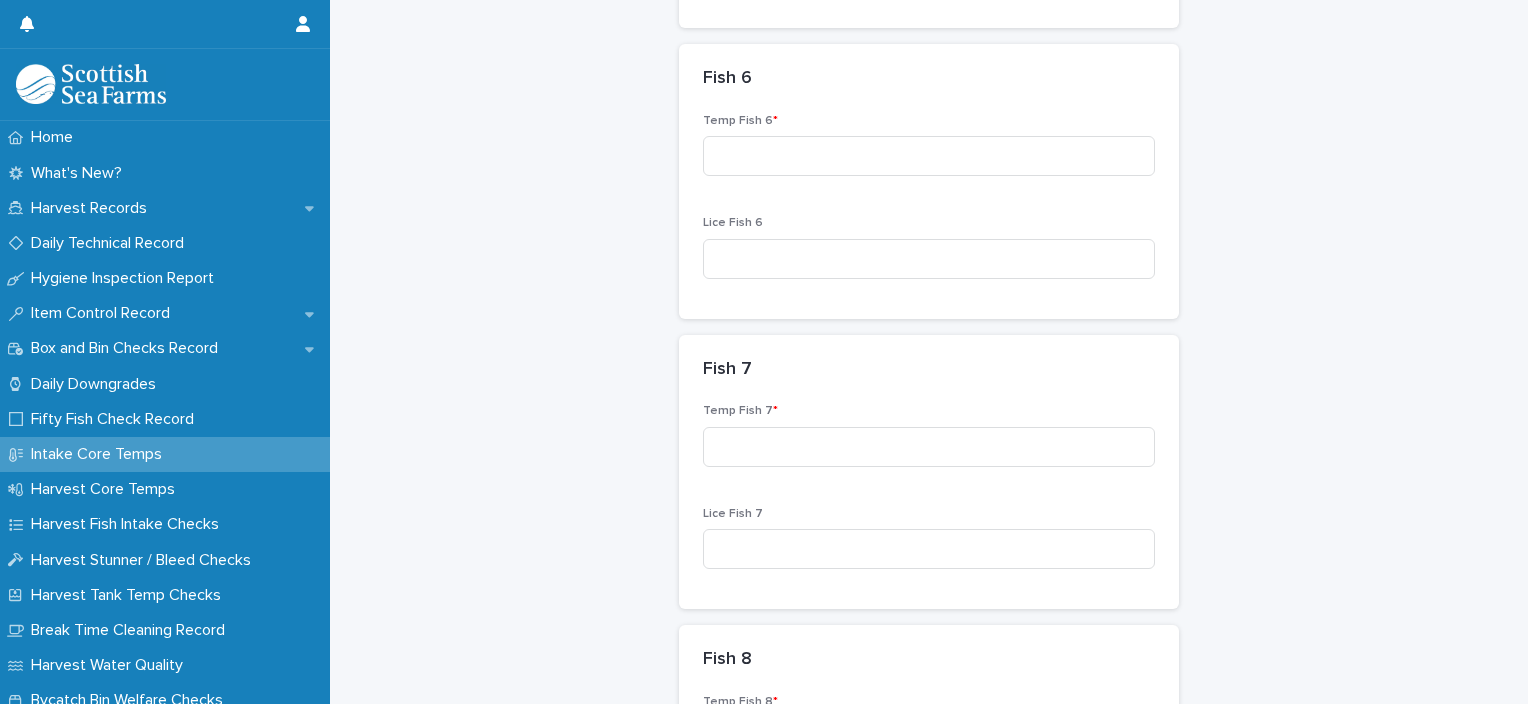 scroll, scrollTop: 1800, scrollLeft: 0, axis: vertical 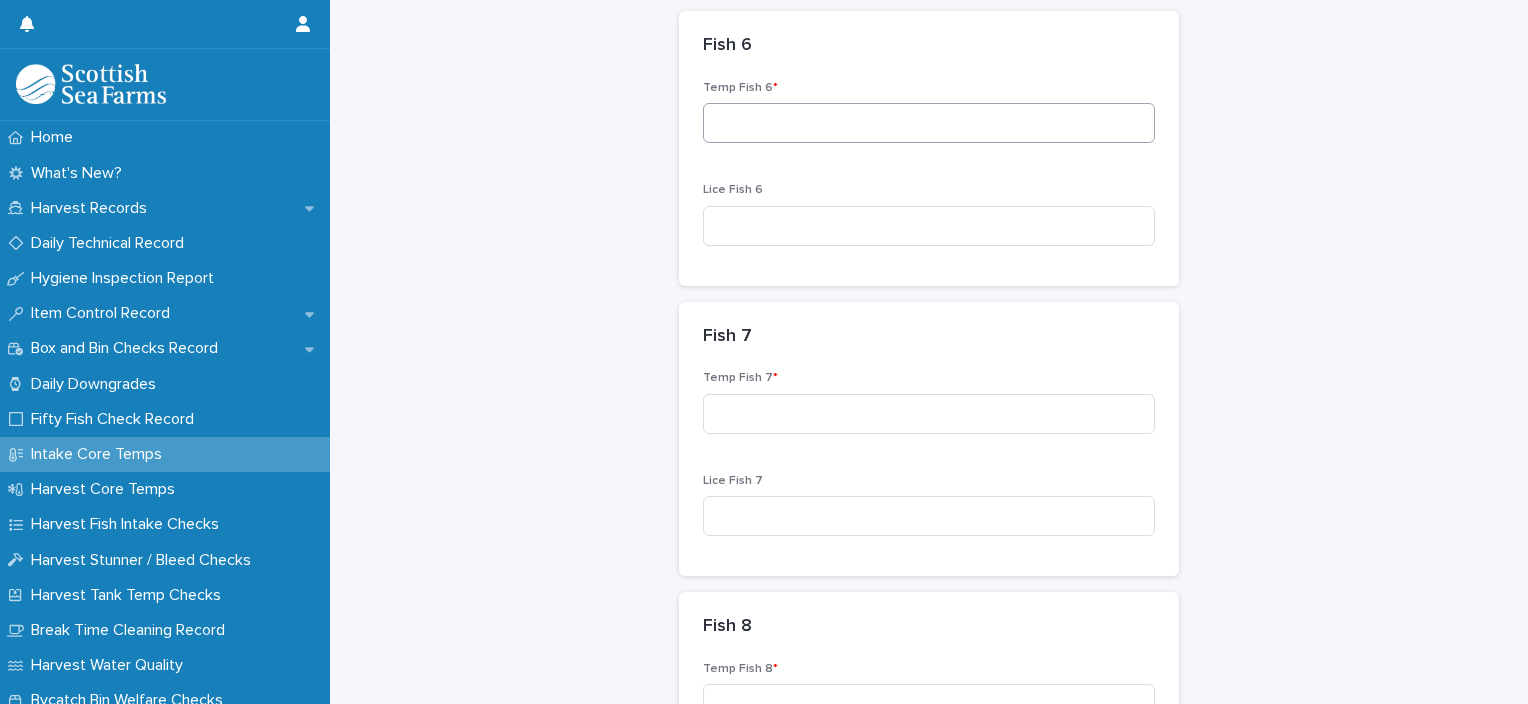 type on "***" 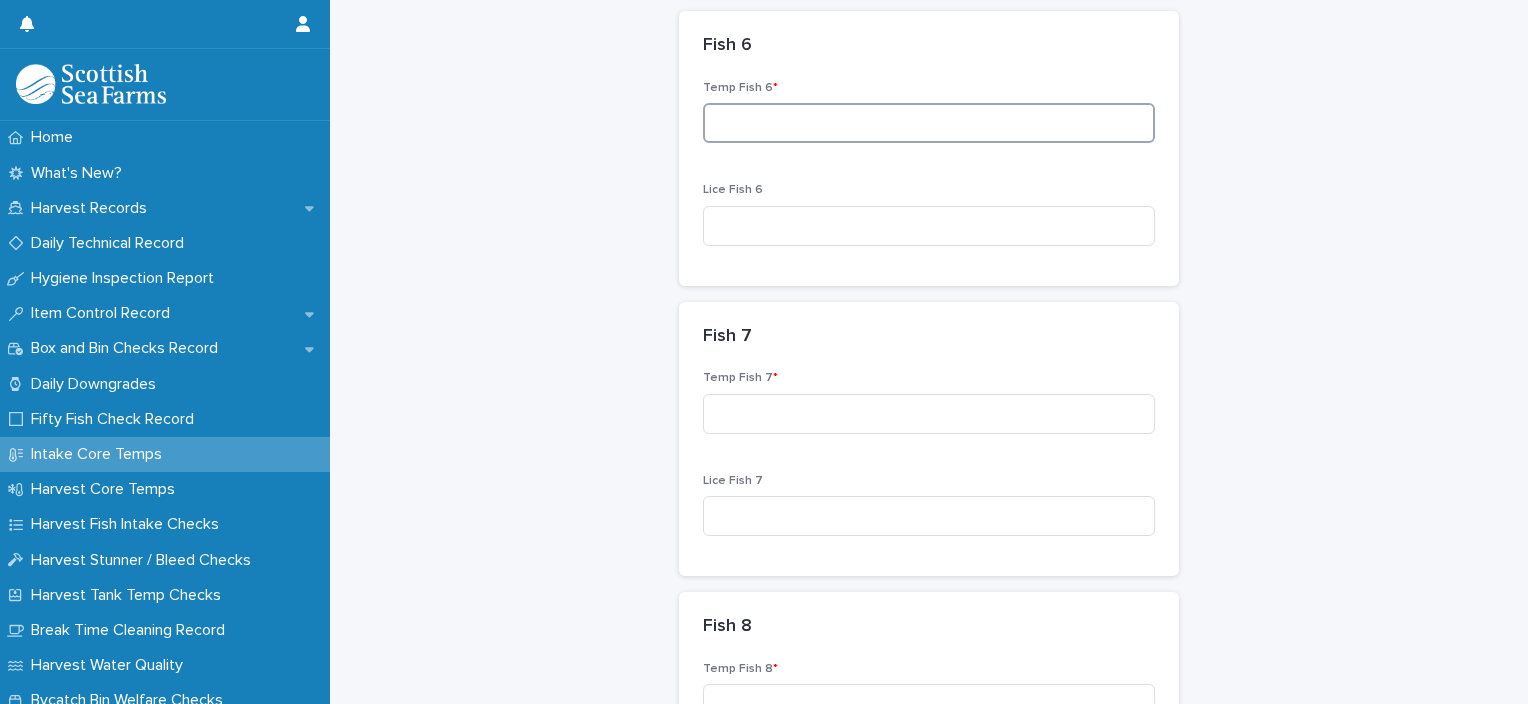 click at bounding box center (929, 123) 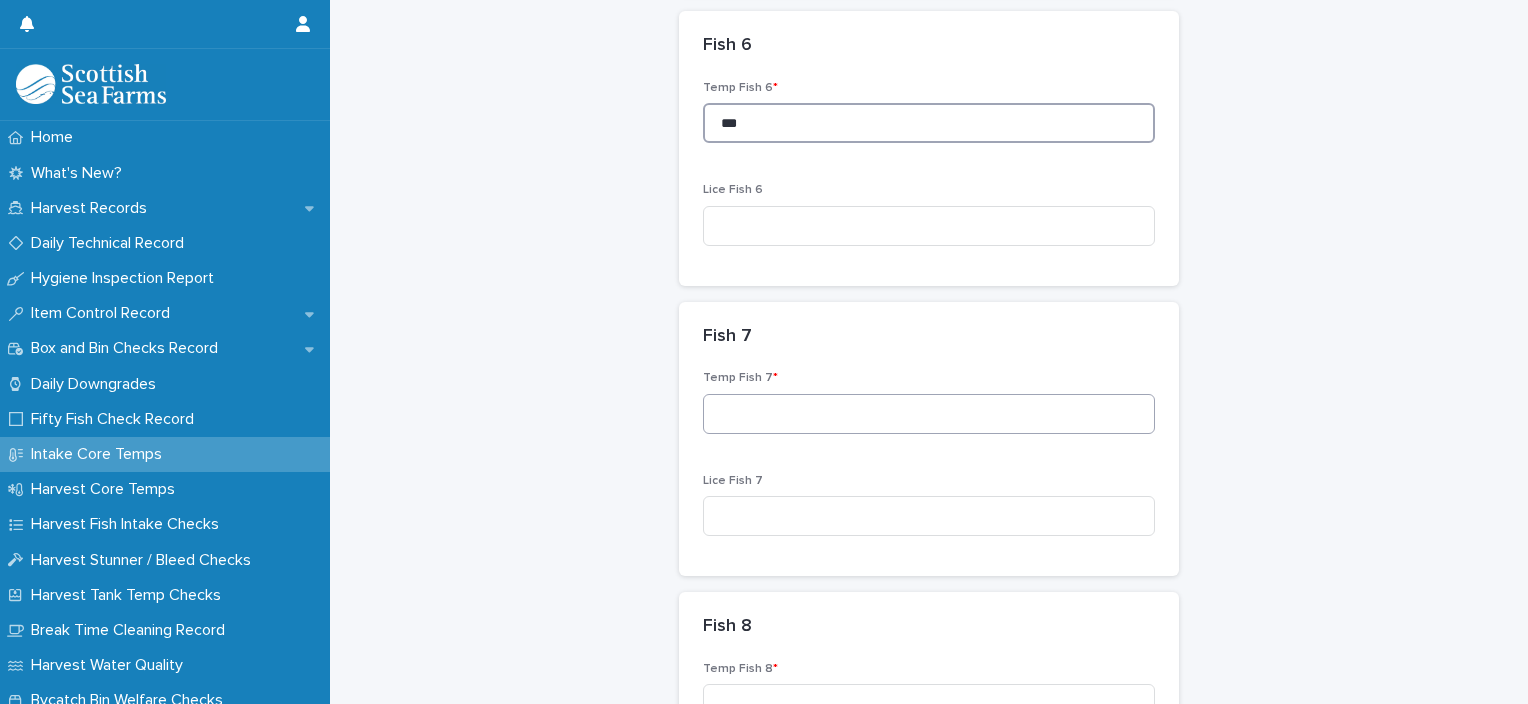 type on "***" 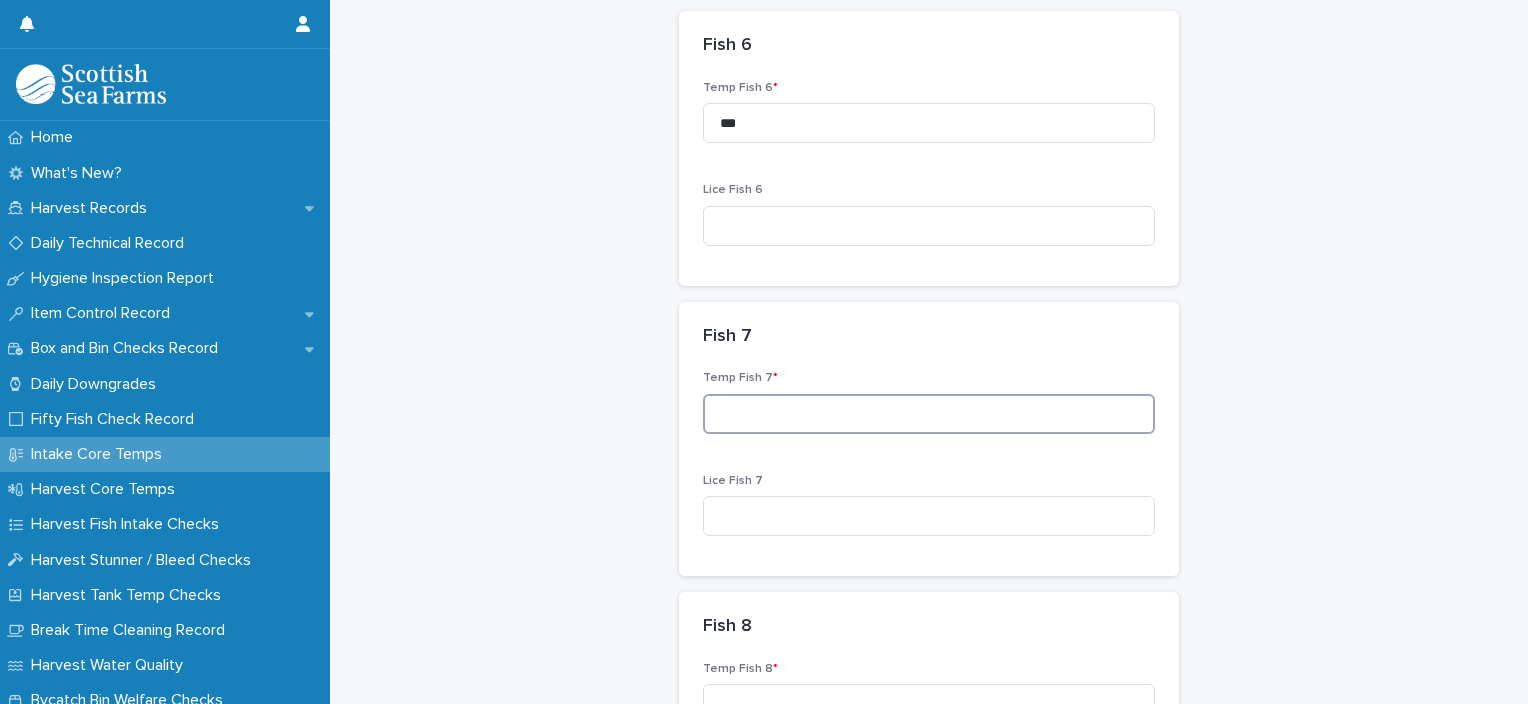 click at bounding box center (929, 414) 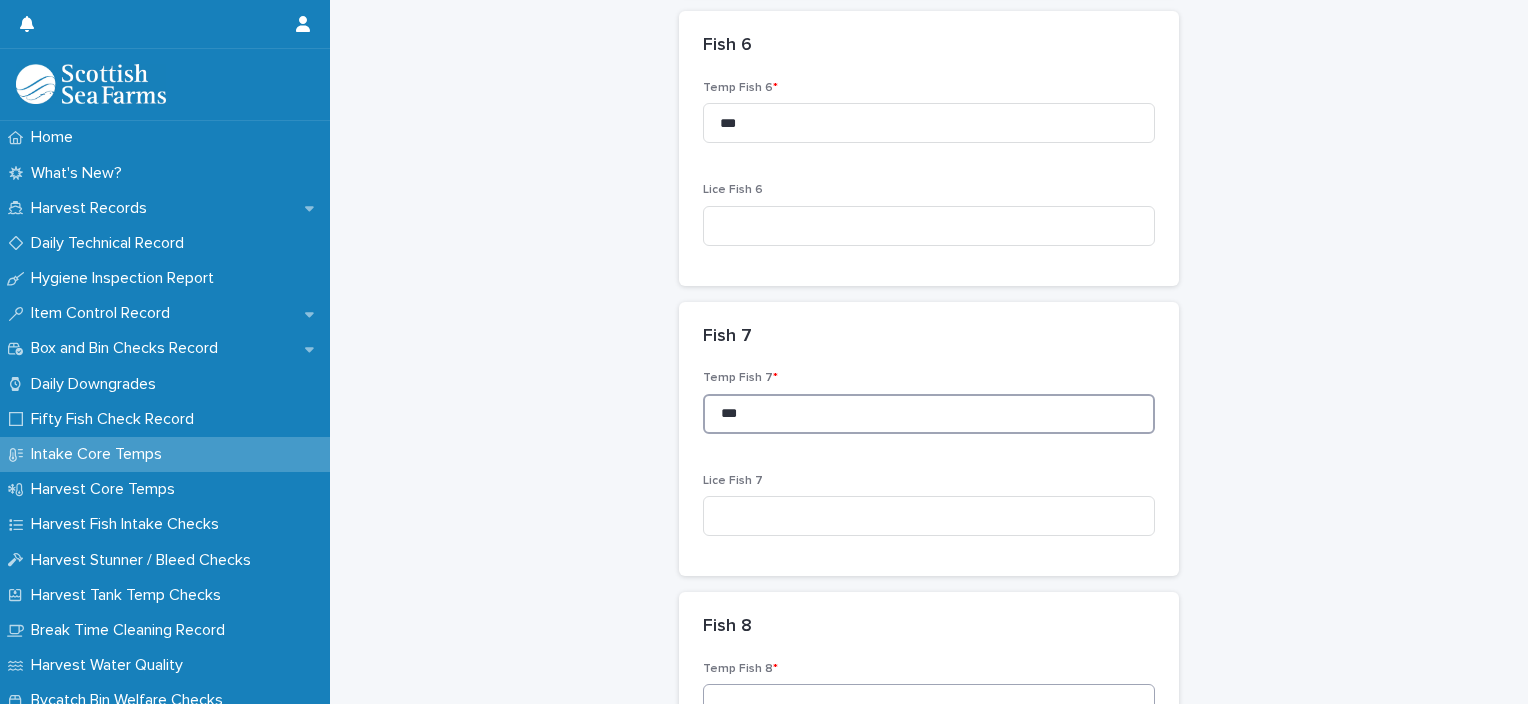 type on "***" 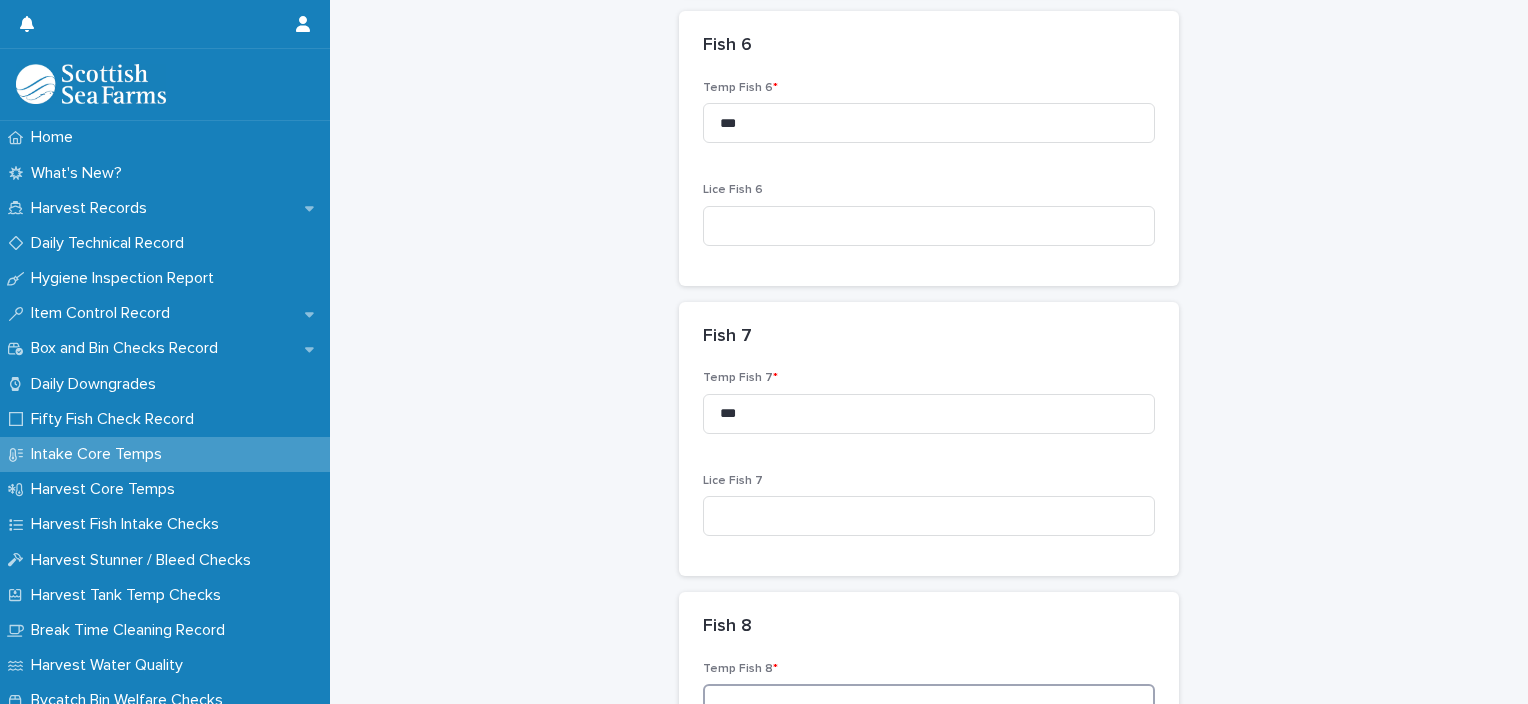 click at bounding box center (929, 704) 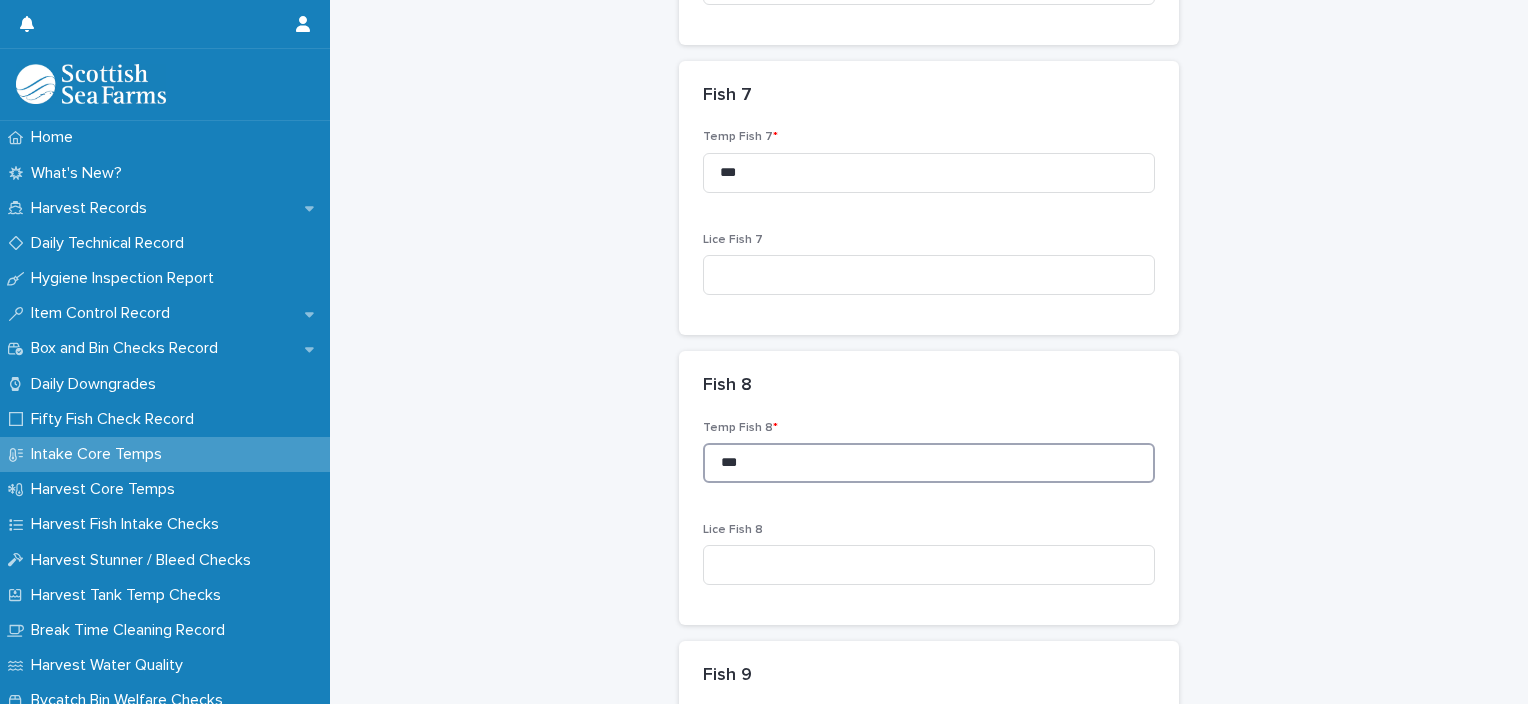 scroll, scrollTop: 2106, scrollLeft: 0, axis: vertical 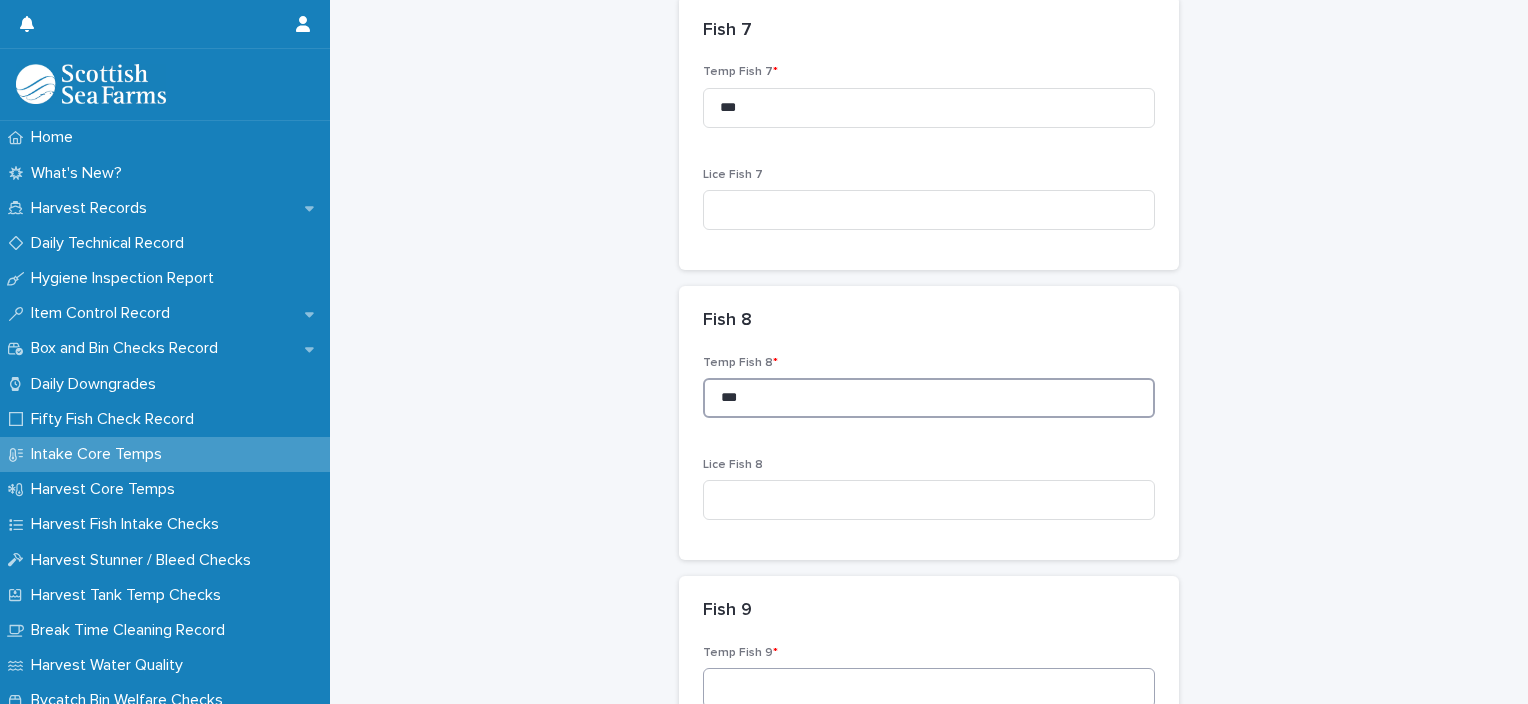 type on "***" 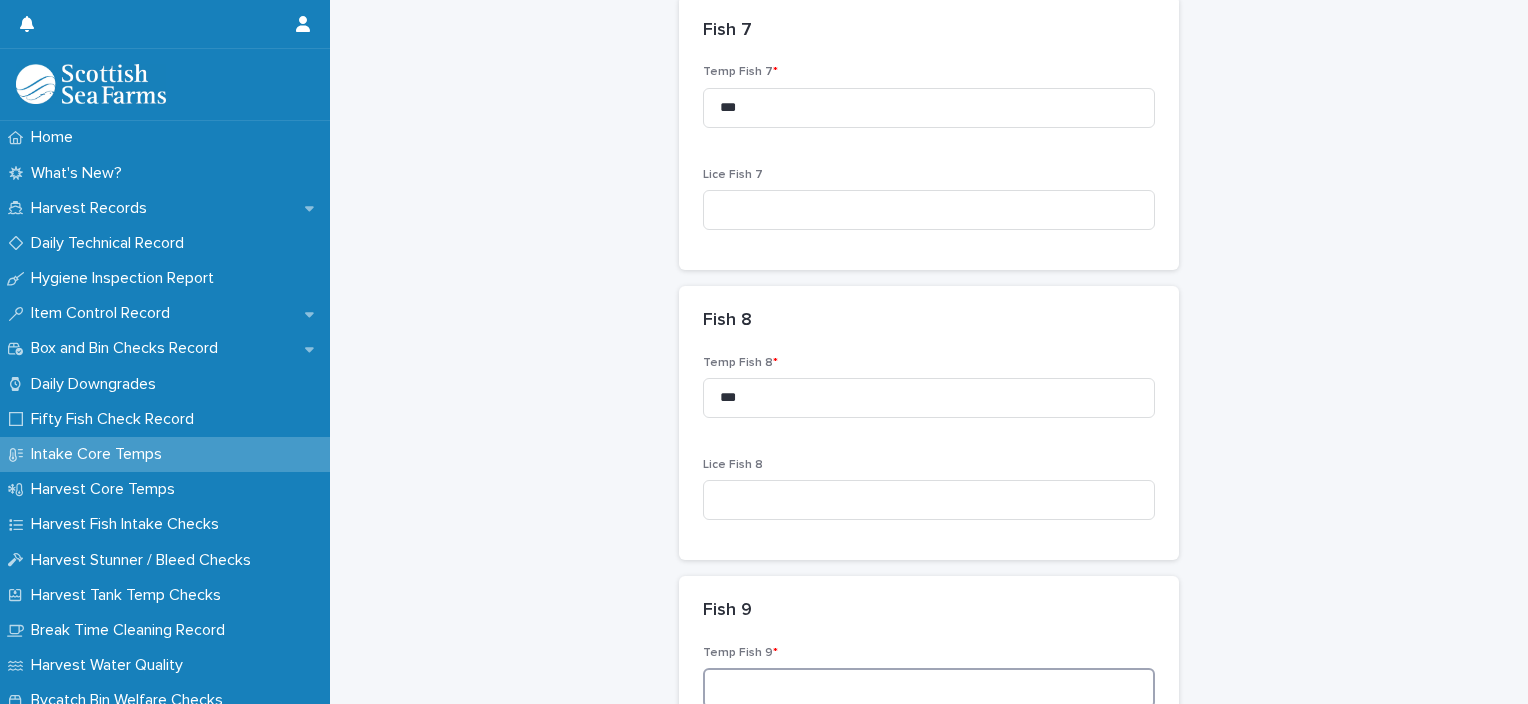 click at bounding box center [929, 688] 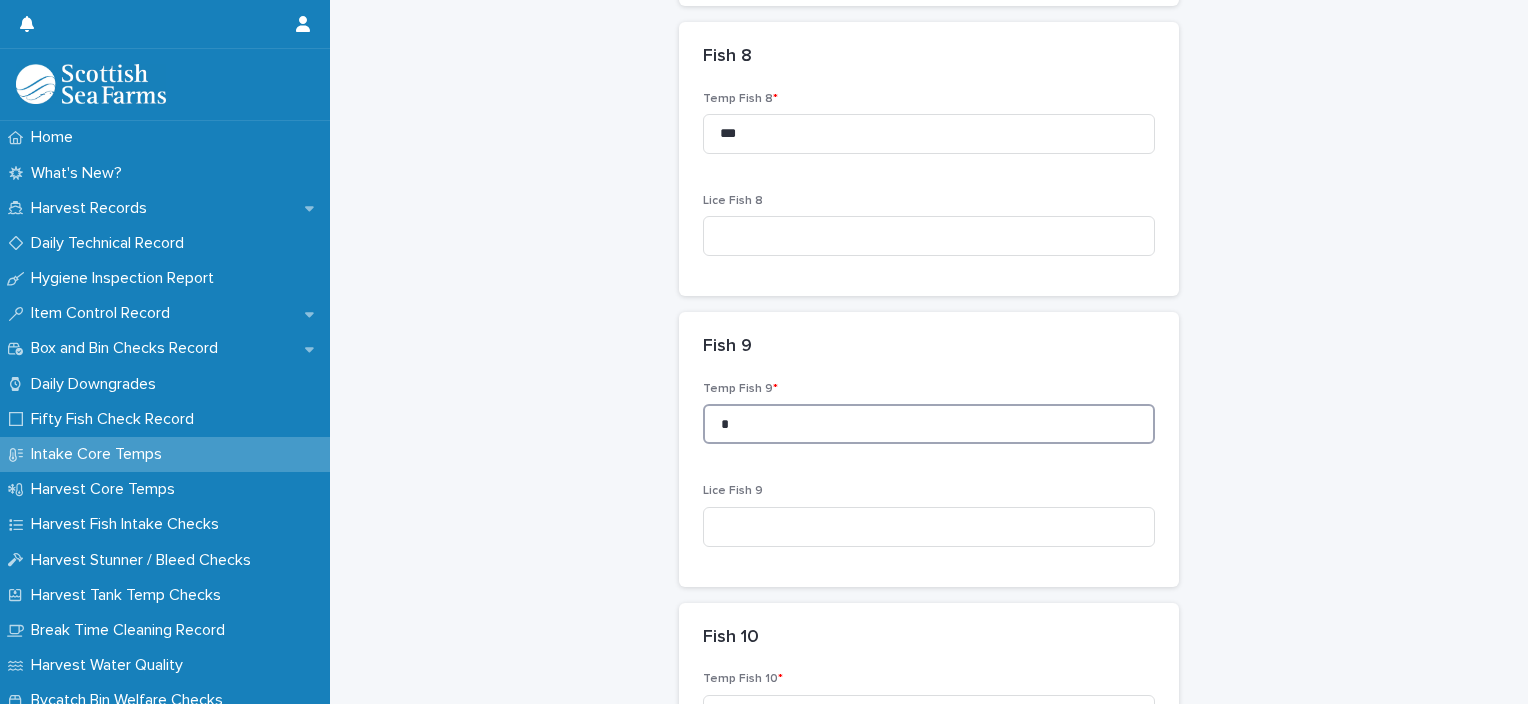 scroll, scrollTop: 2406, scrollLeft: 0, axis: vertical 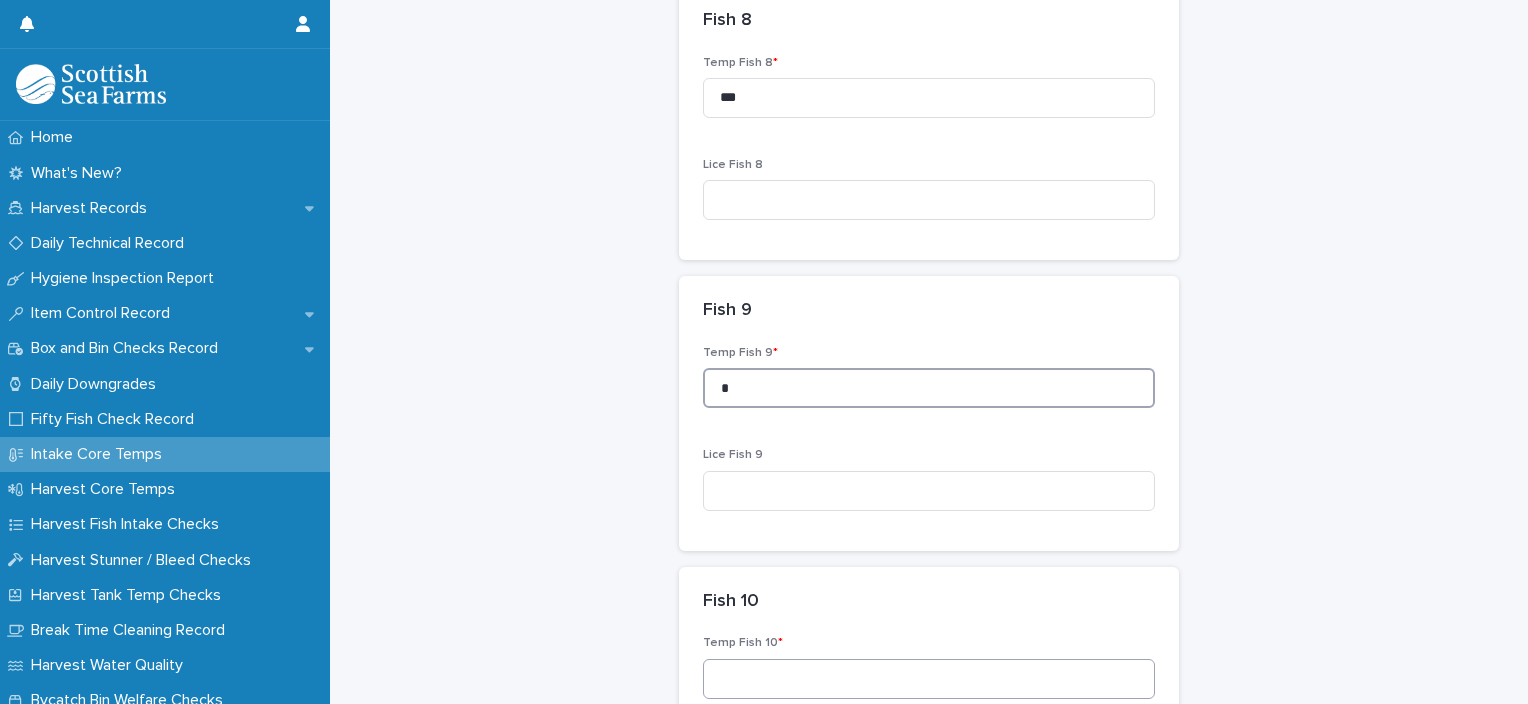 type on "*" 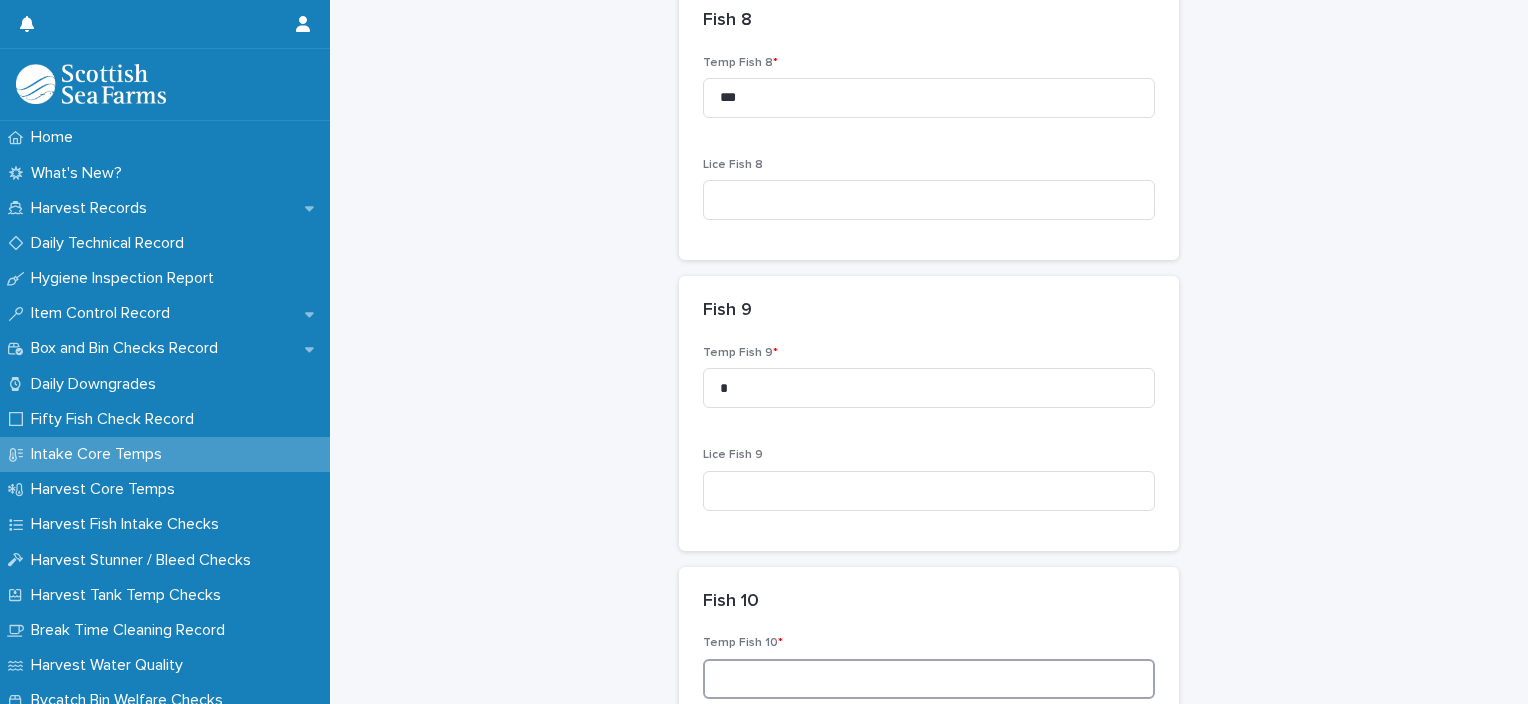 click at bounding box center [929, 679] 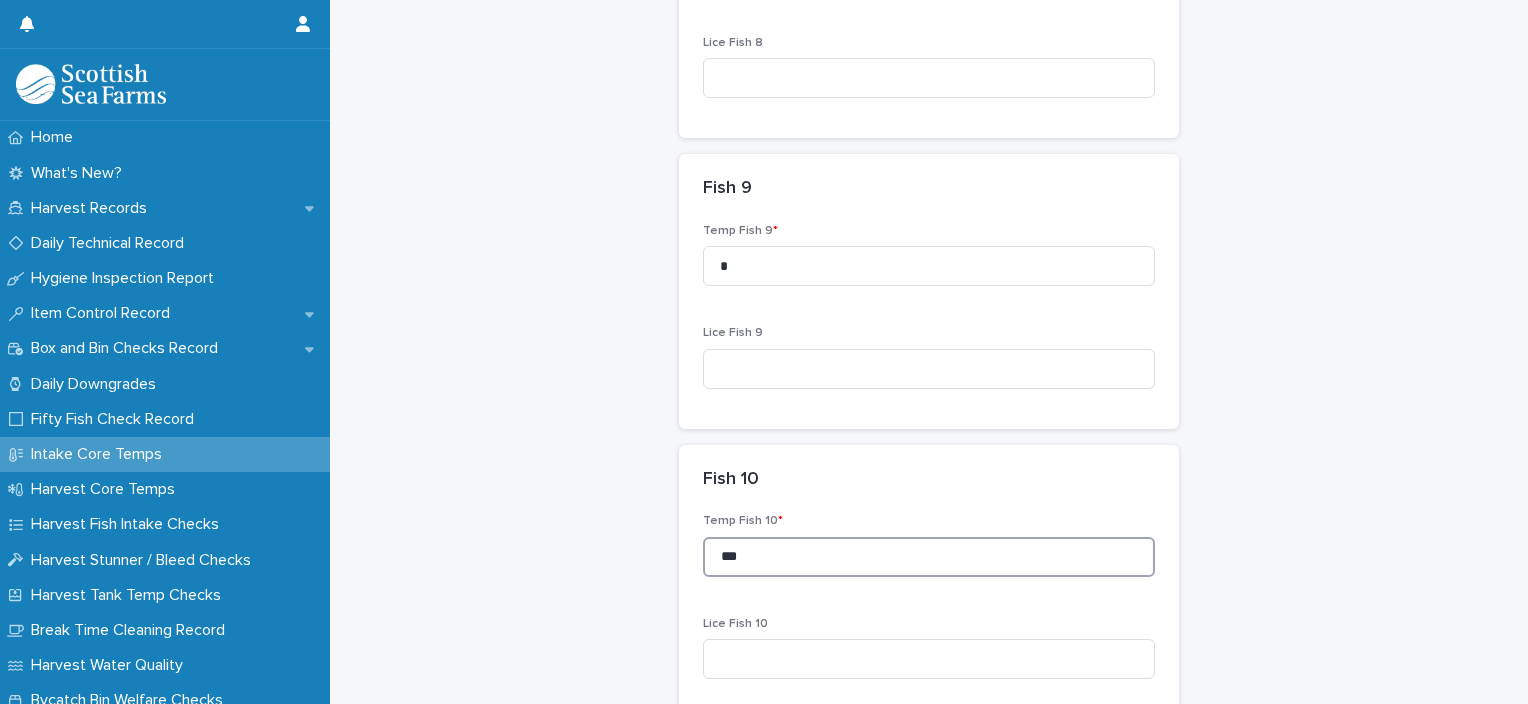 scroll, scrollTop: 2806, scrollLeft: 0, axis: vertical 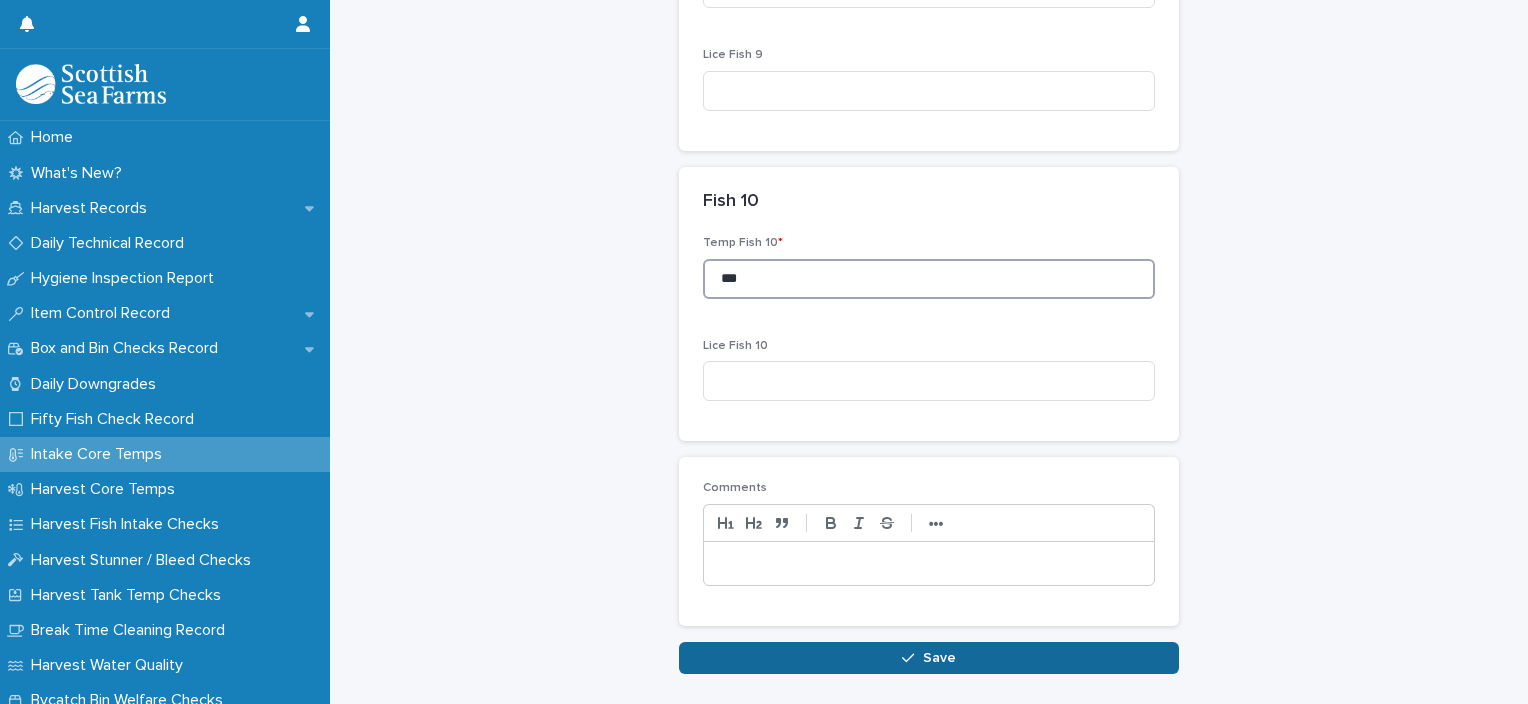 type on "***" 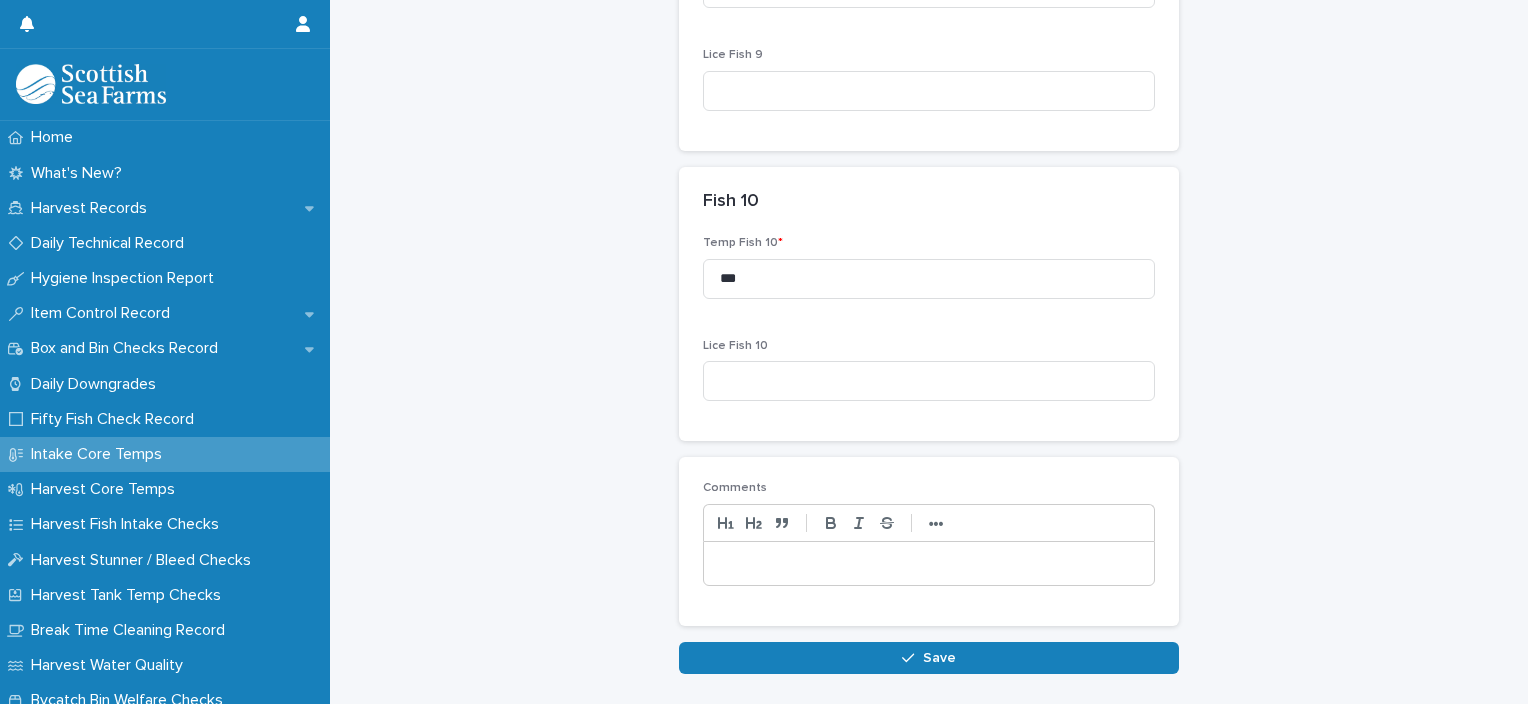 click on "Save" at bounding box center (939, 658) 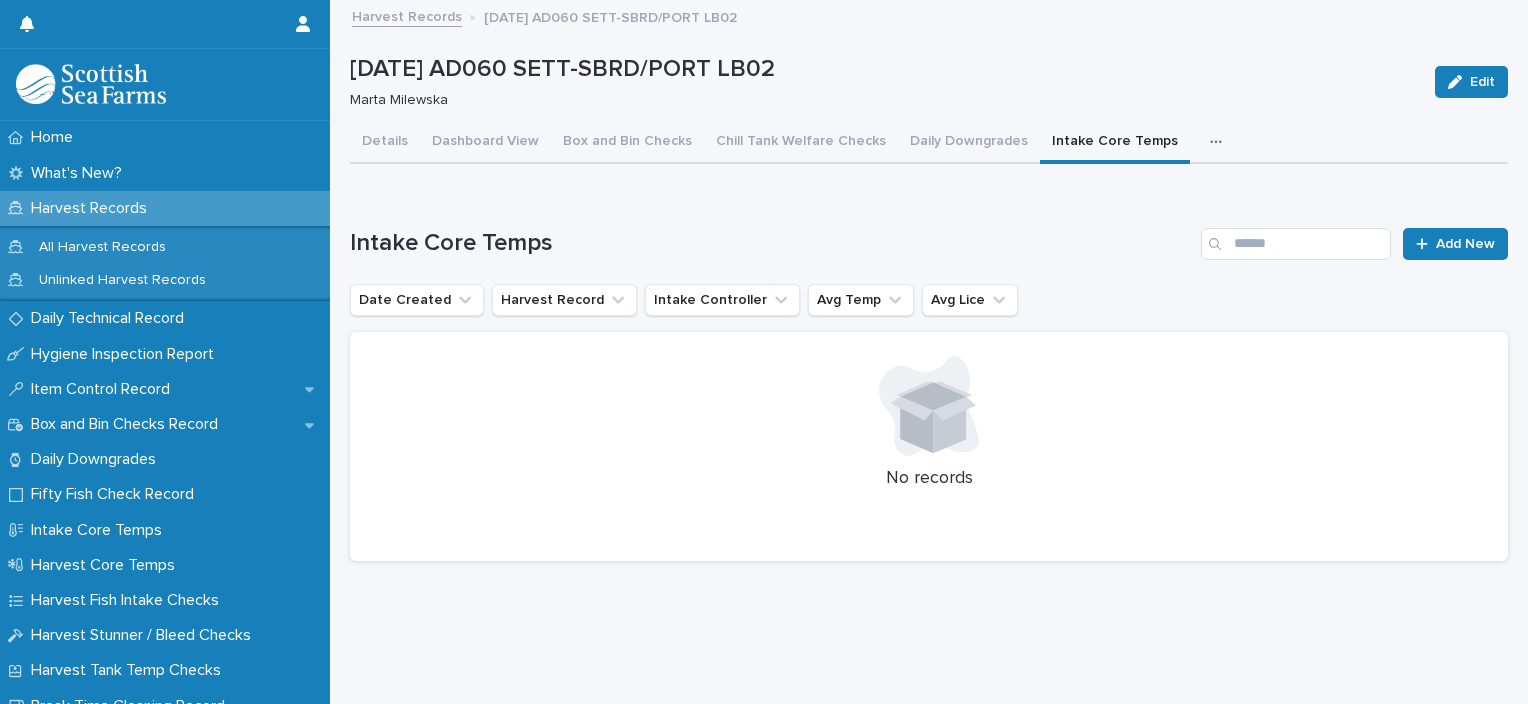 scroll, scrollTop: 15, scrollLeft: 0, axis: vertical 